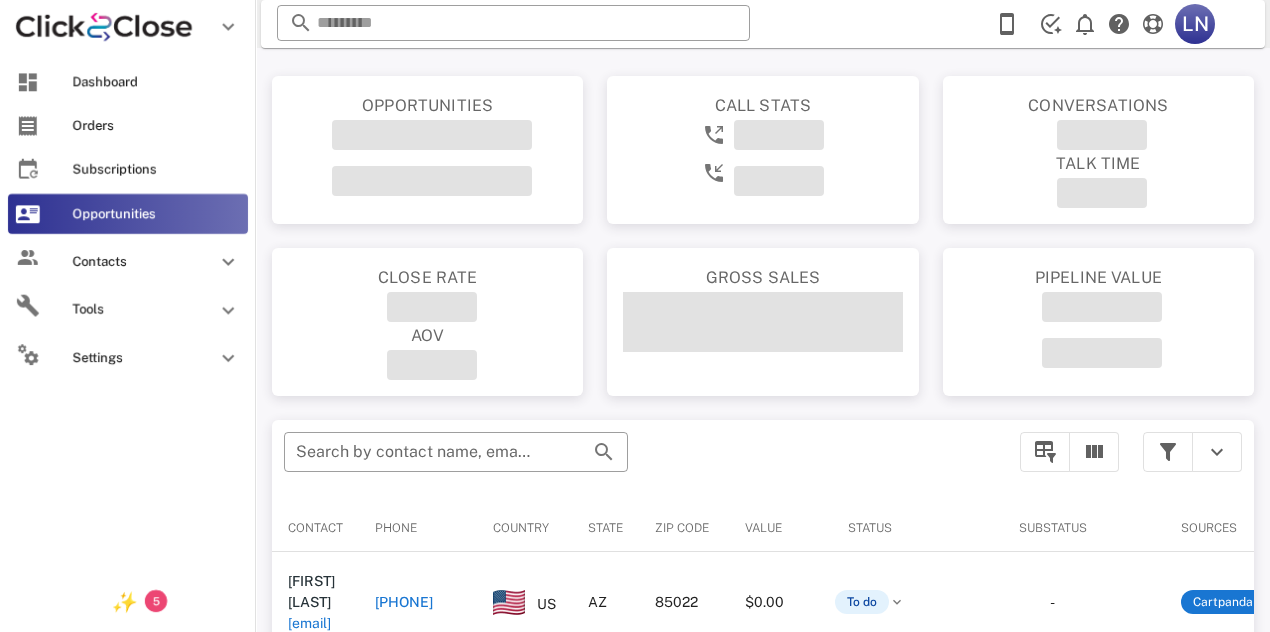 scroll, scrollTop: 0, scrollLeft: 0, axis: both 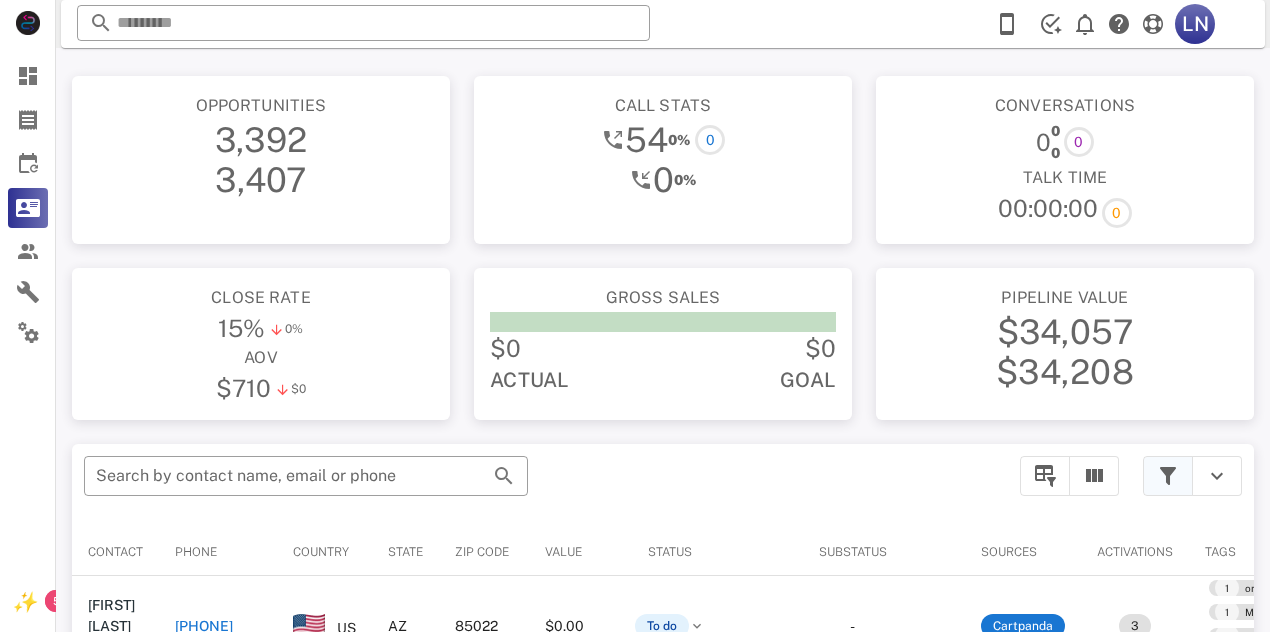 click at bounding box center (1168, 476) 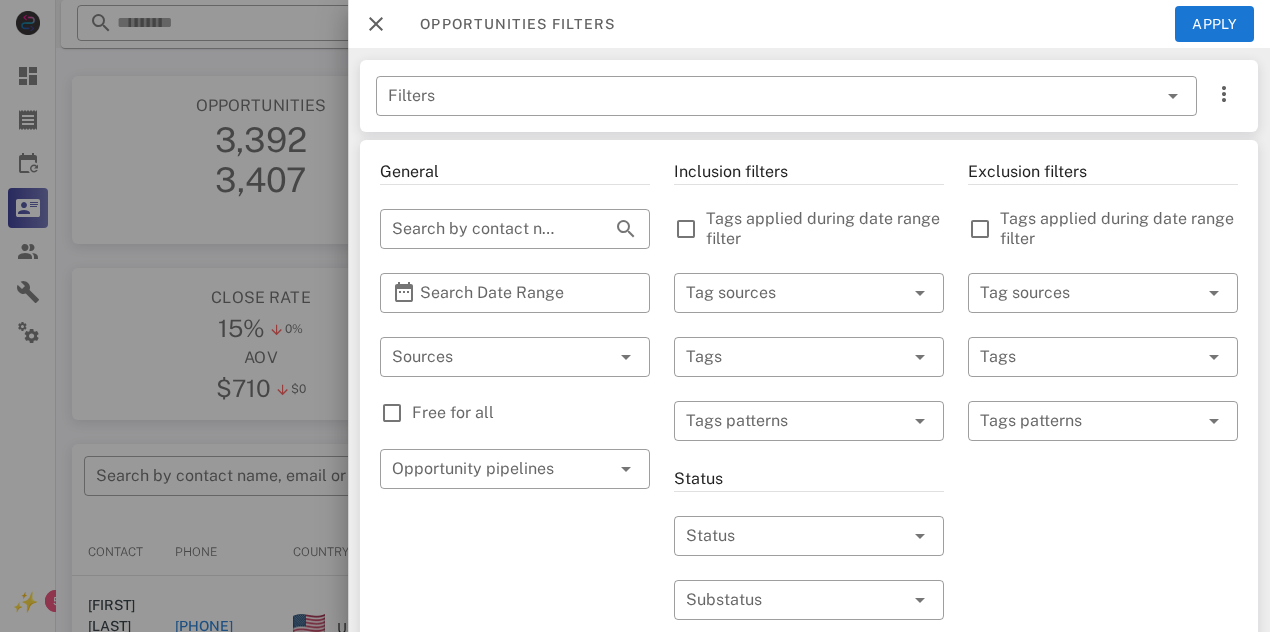 click on "Exclusion filters Tags applied during date range filter ​ Tag sources ​ Tags ​ Tags patterns" at bounding box center (1103, 717) 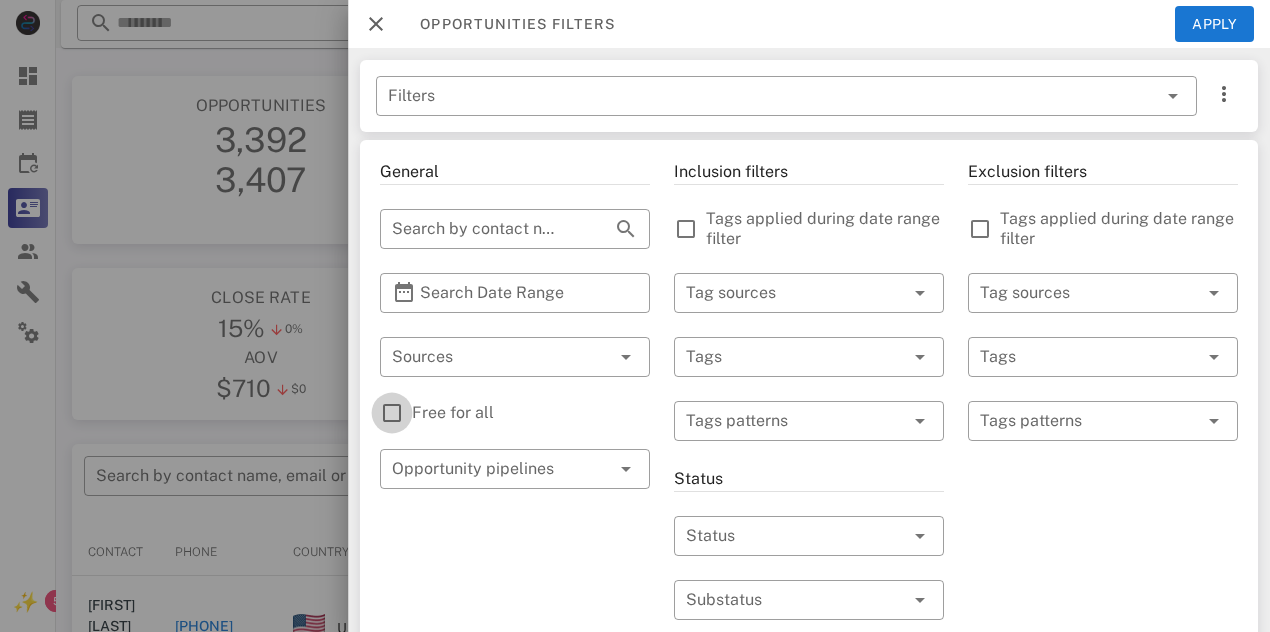 drag, startPoint x: 515, startPoint y: 393, endPoint x: 386, endPoint y: 412, distance: 130.39172 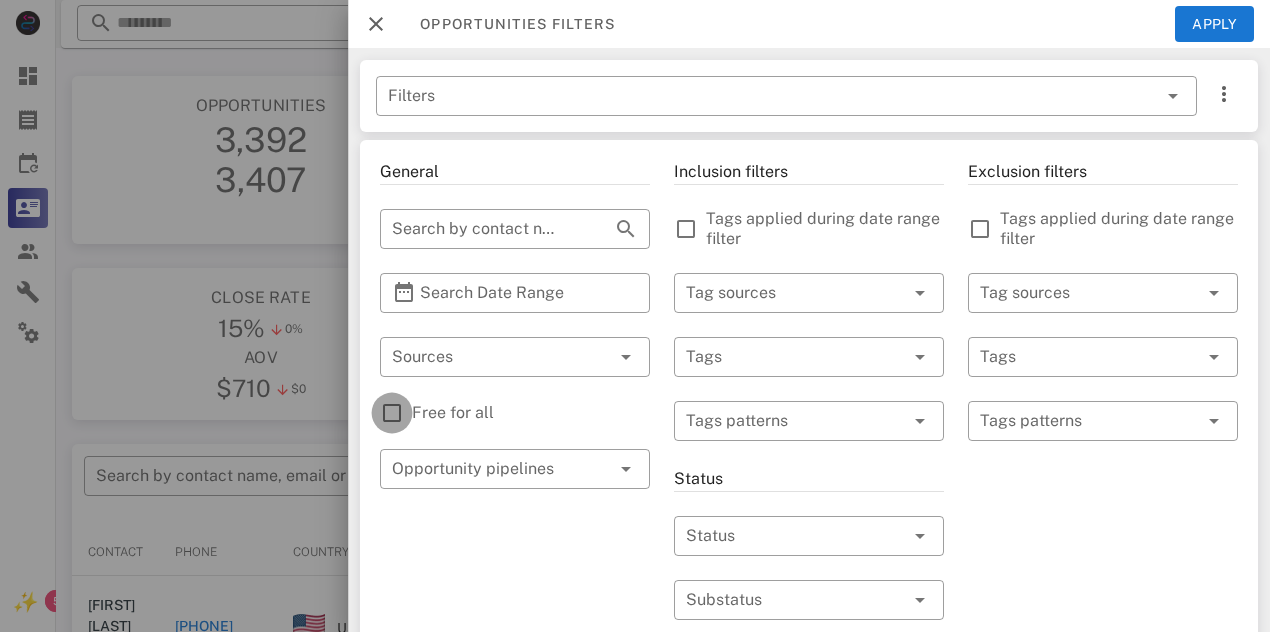 click at bounding box center (392, 413) 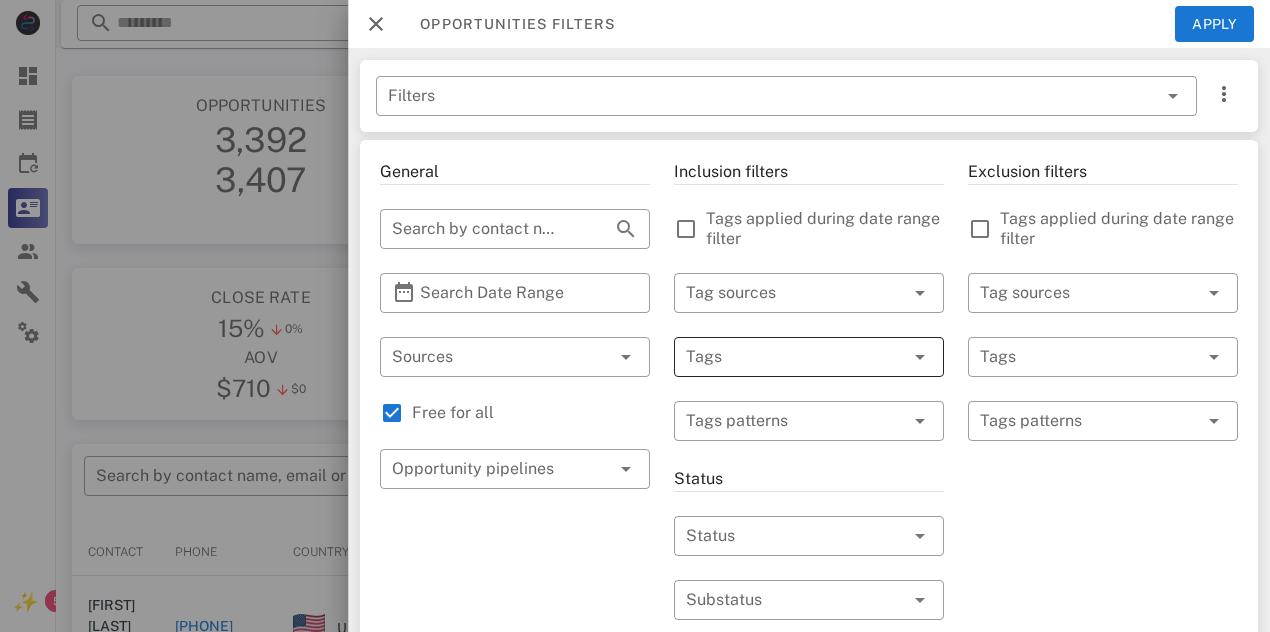 click at bounding box center (781, 357) 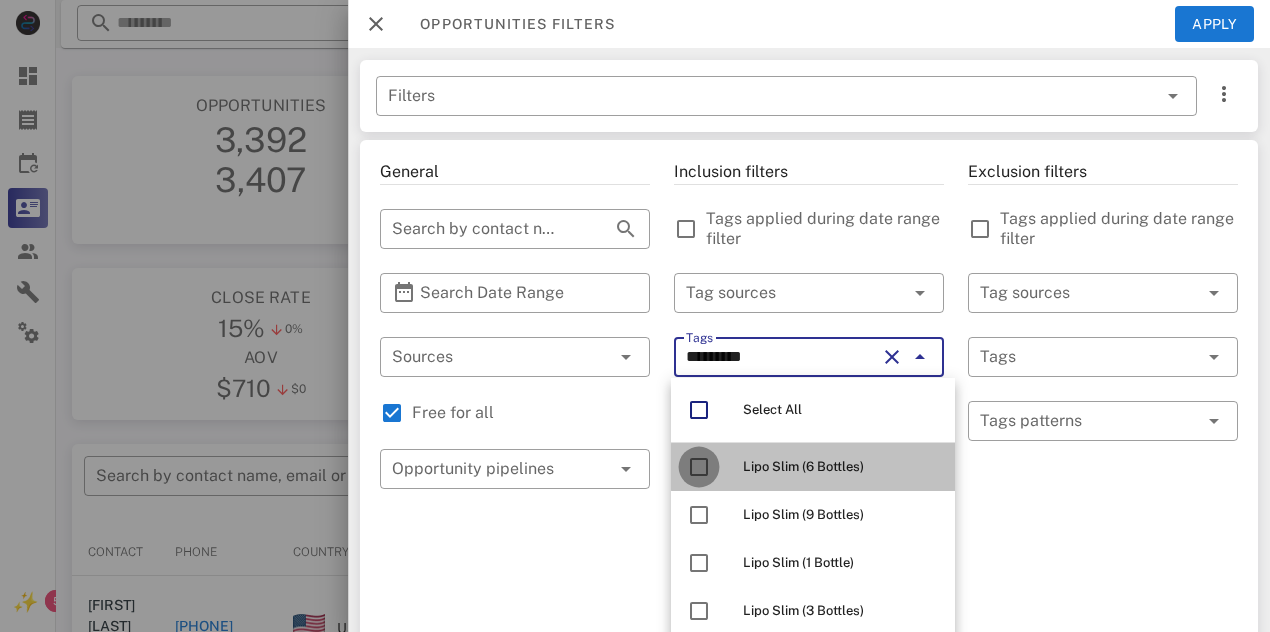 click at bounding box center (699, 467) 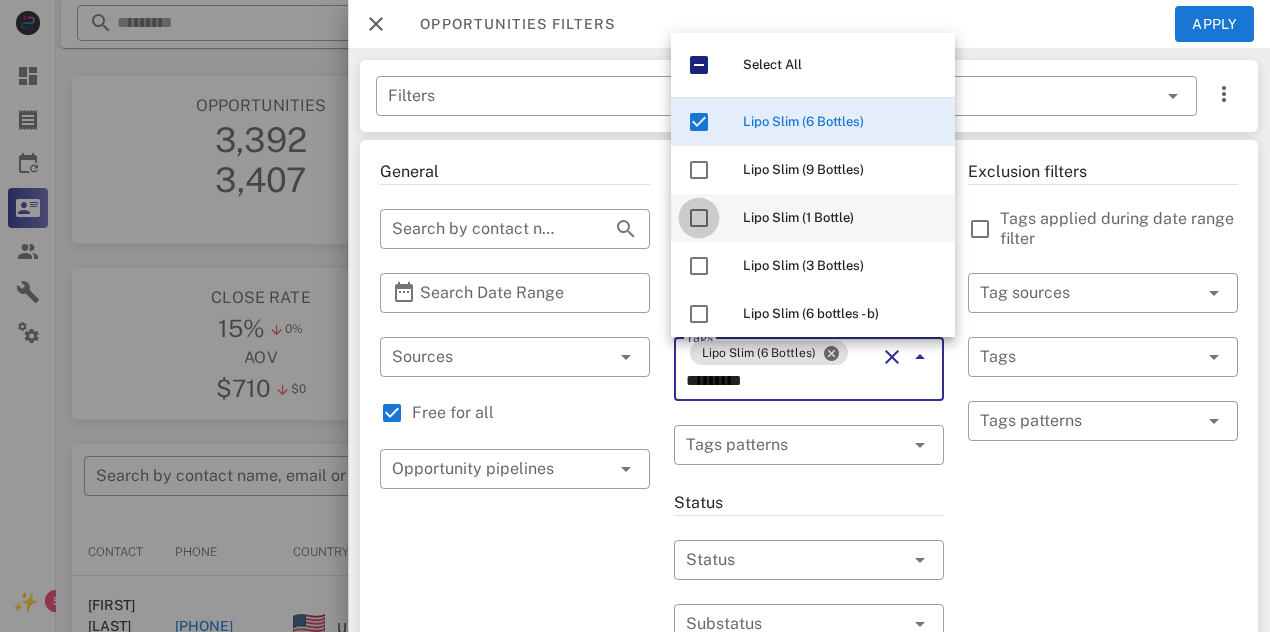 click at bounding box center [699, 218] 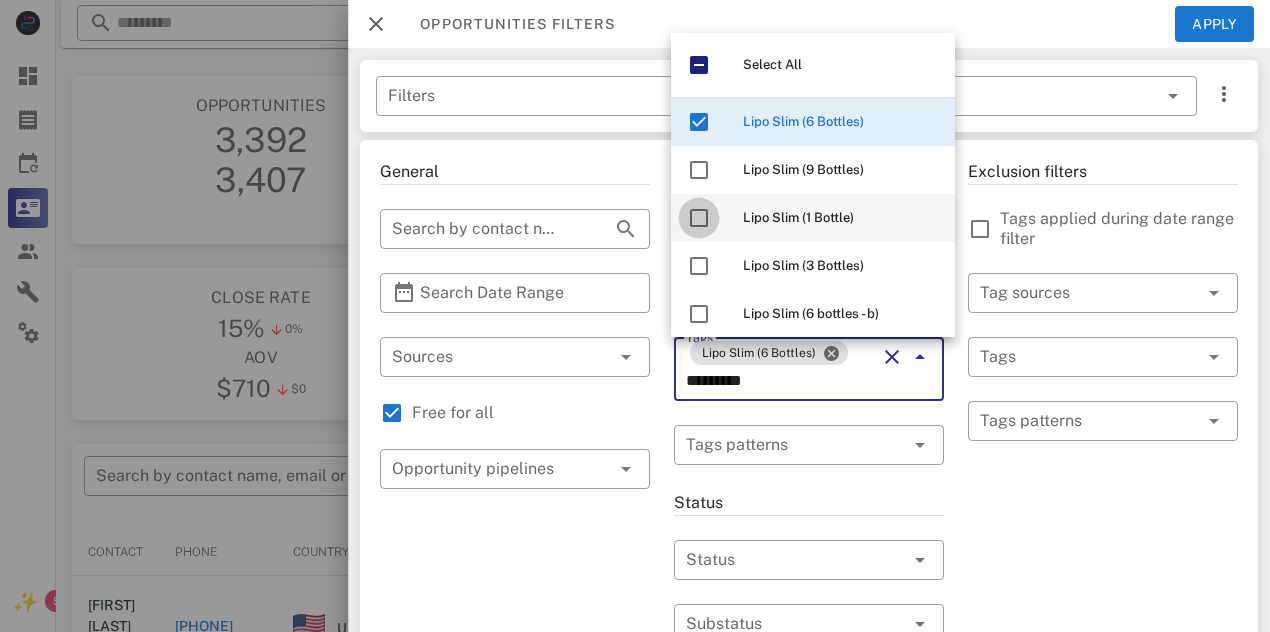 click at bounding box center [699, 218] 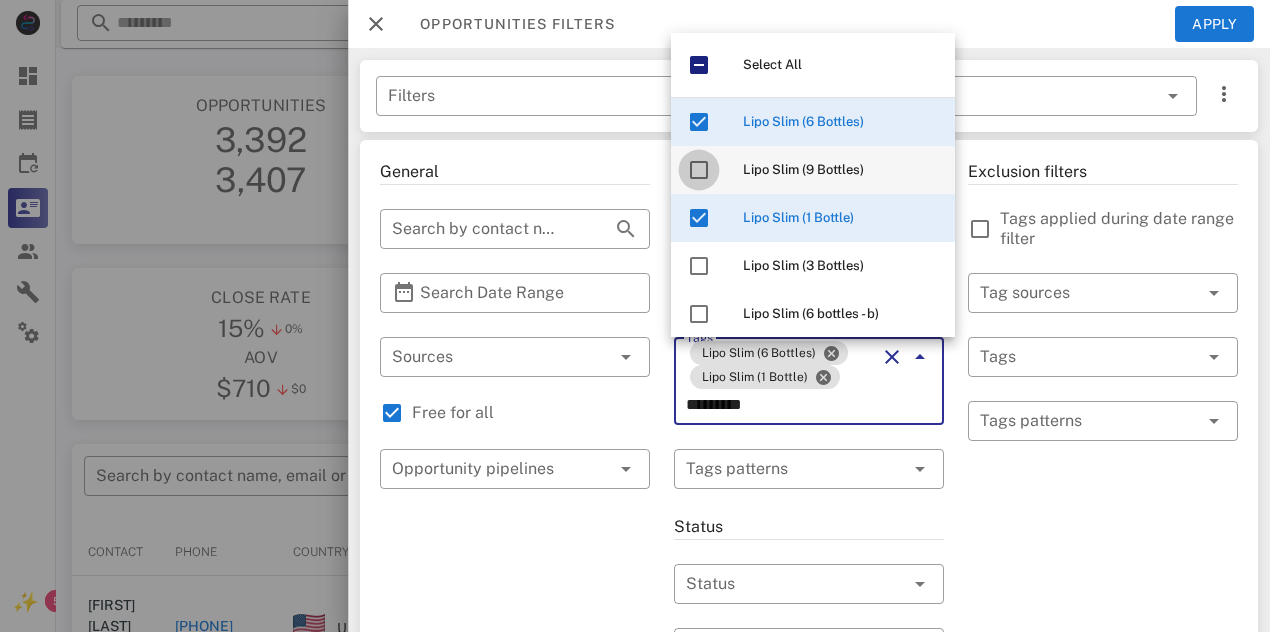 click at bounding box center [699, 170] 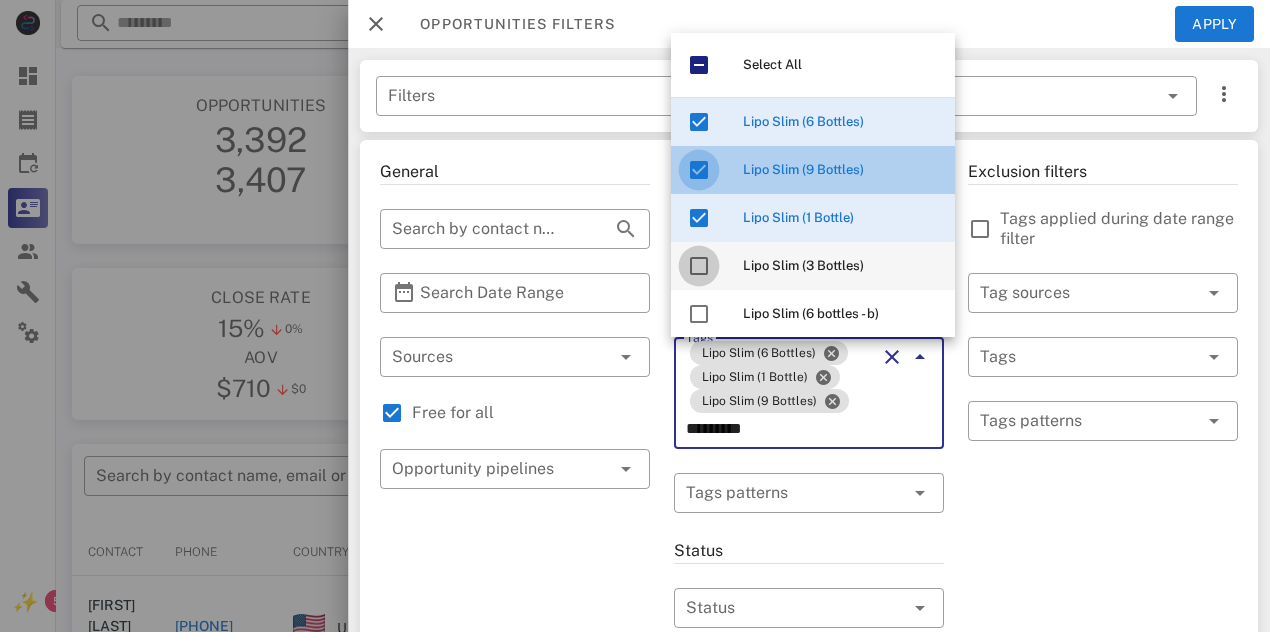 click at bounding box center [699, 266] 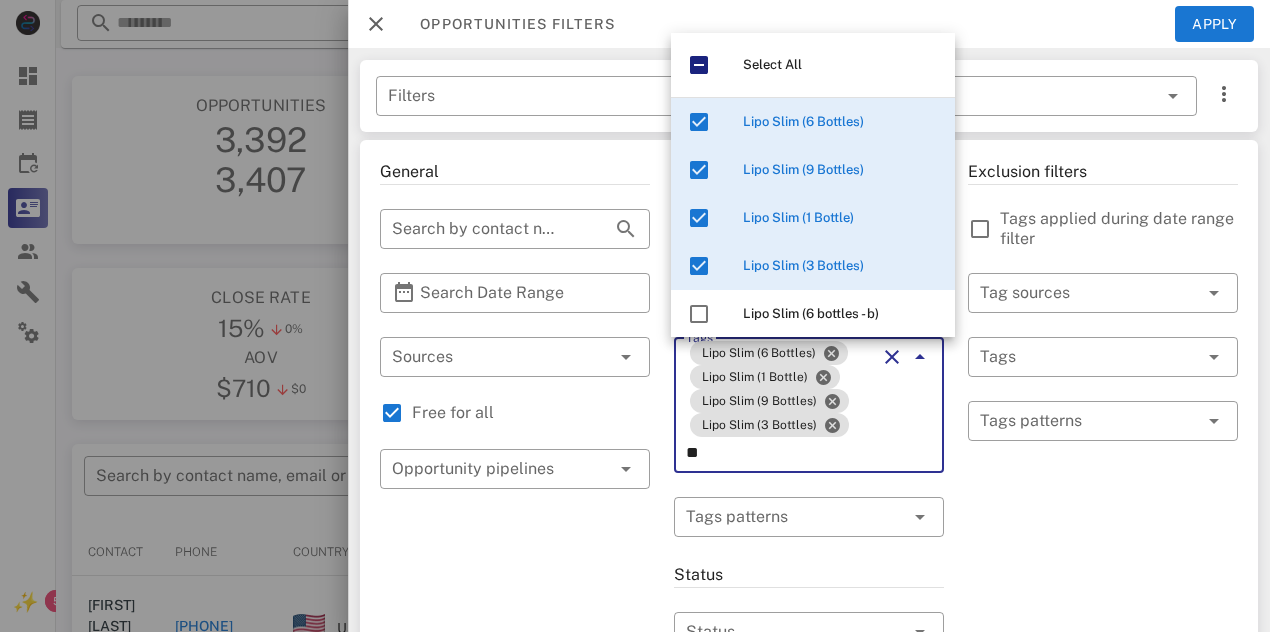 type on "*" 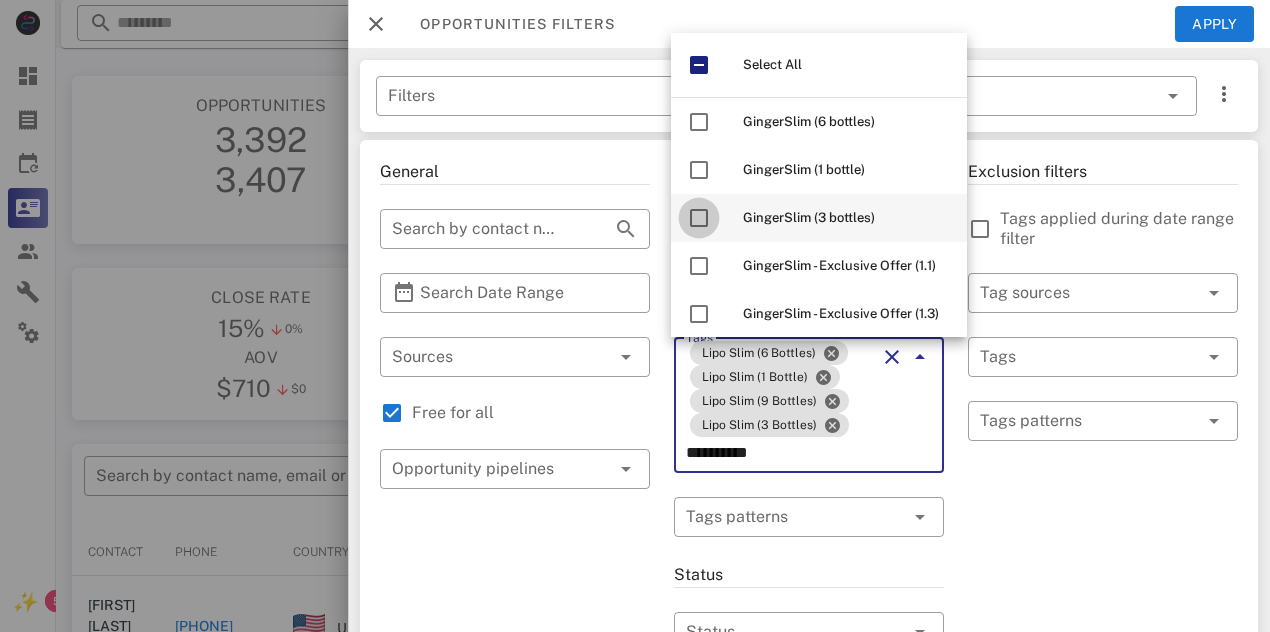 click at bounding box center [699, 218] 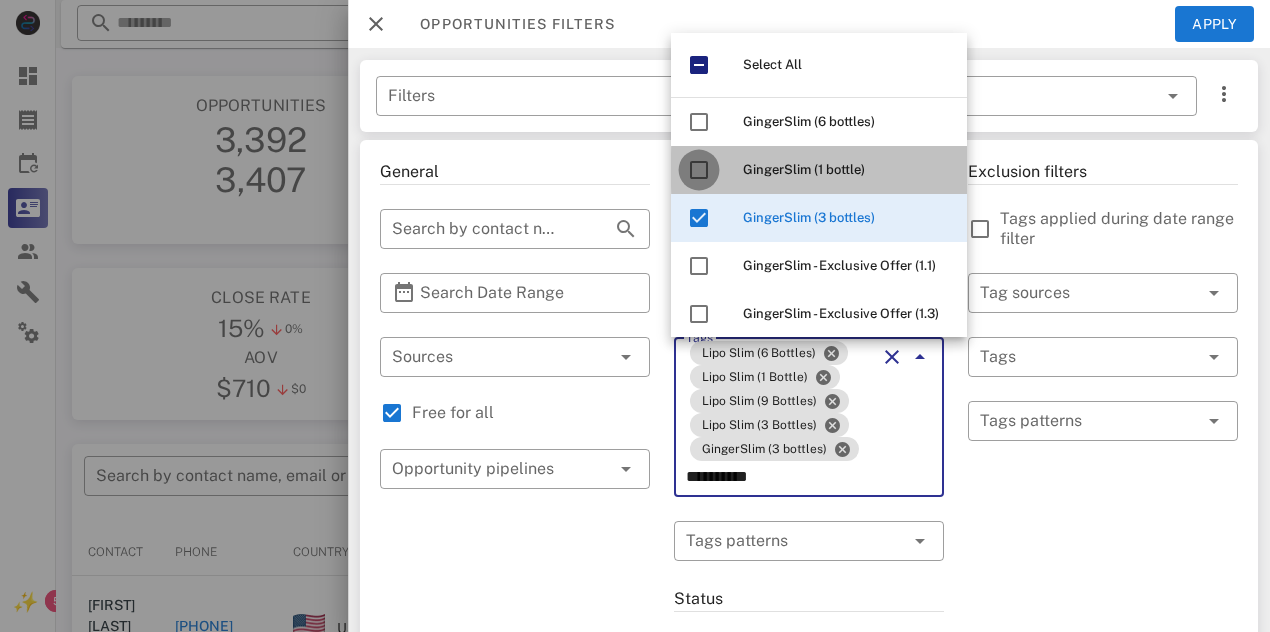 click at bounding box center (699, 170) 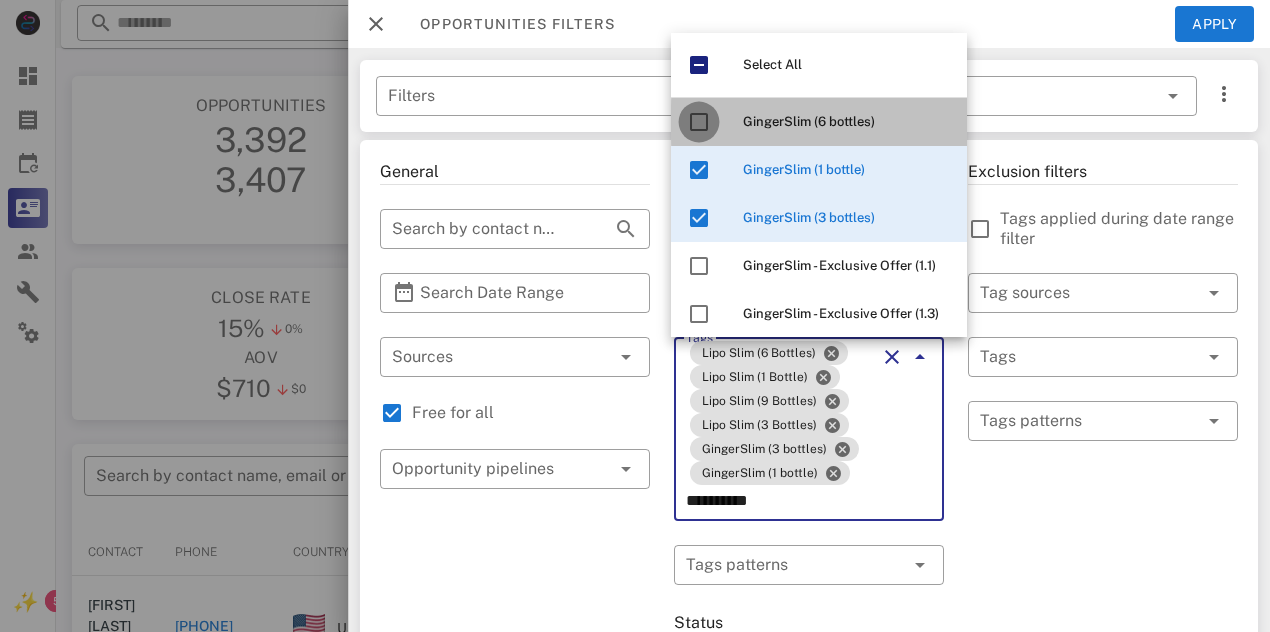 click at bounding box center [699, 122] 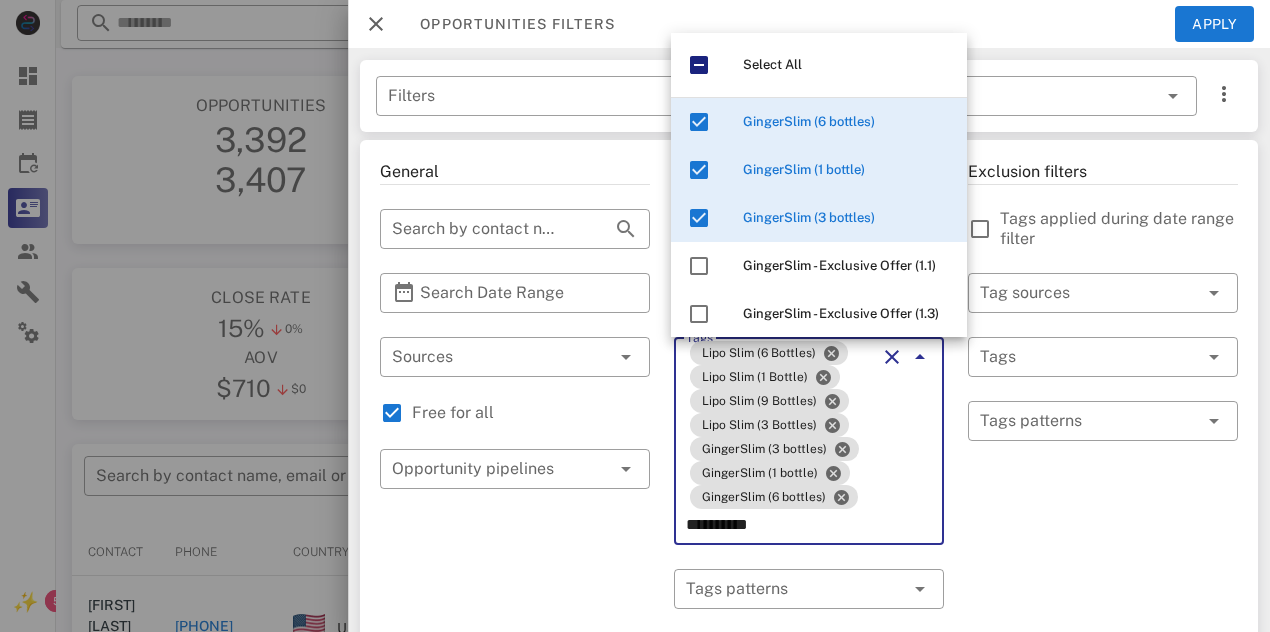 type on "**********" 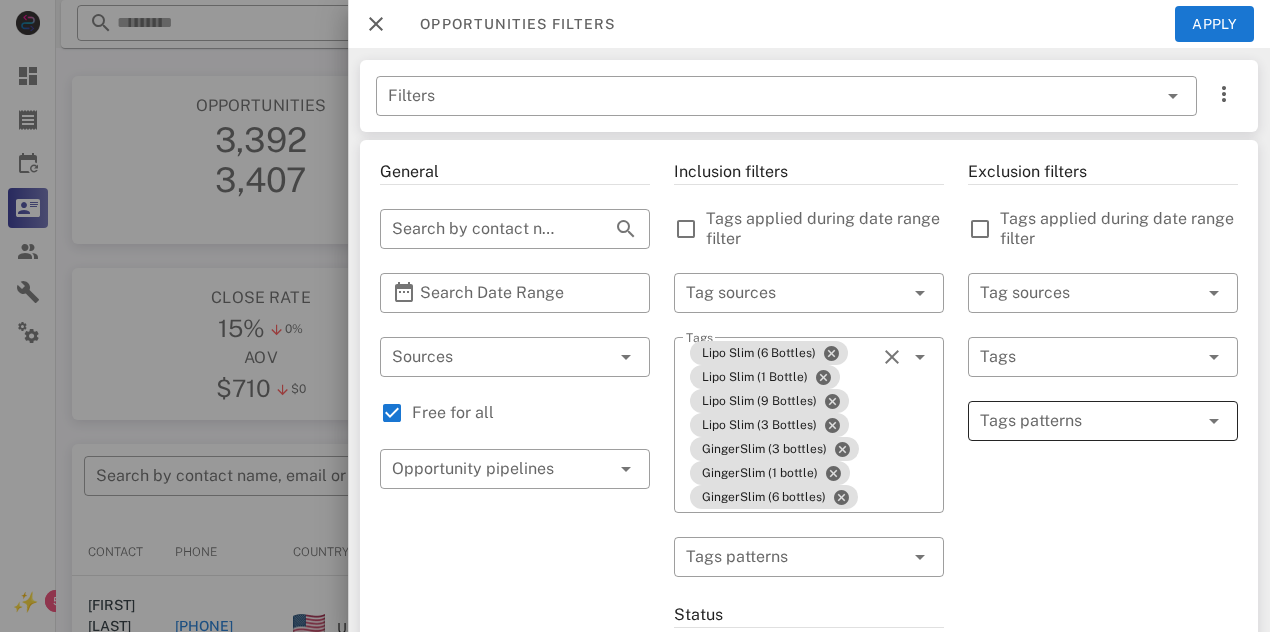 click at bounding box center (1089, 421) 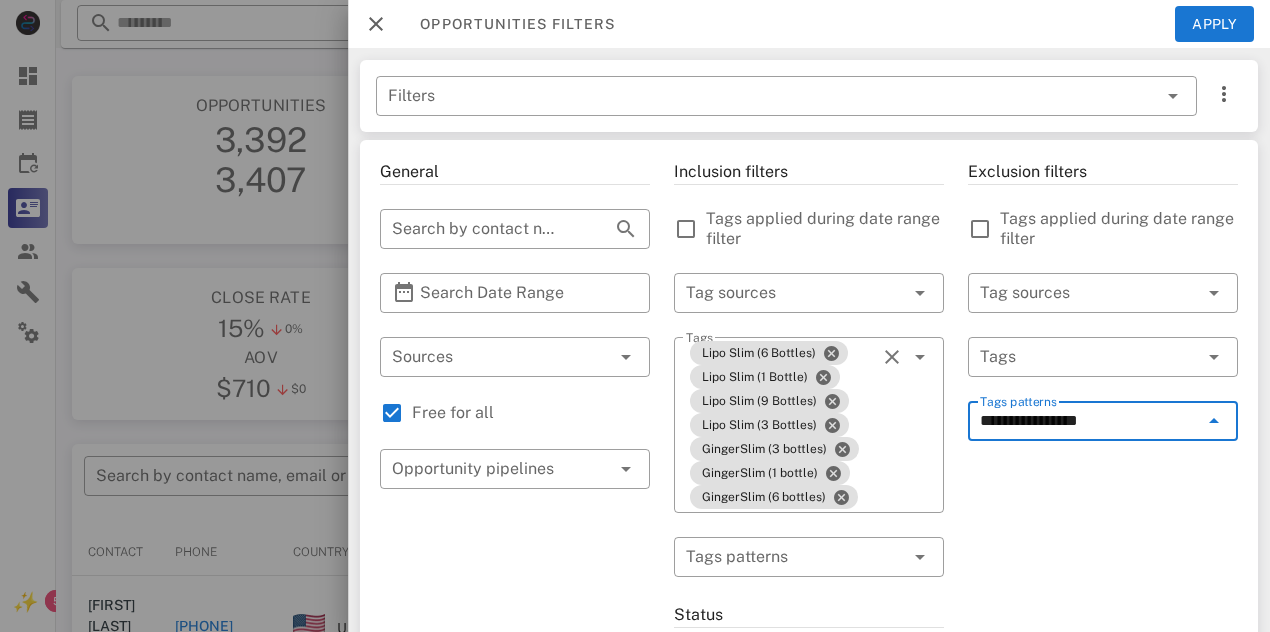 type on "**********" 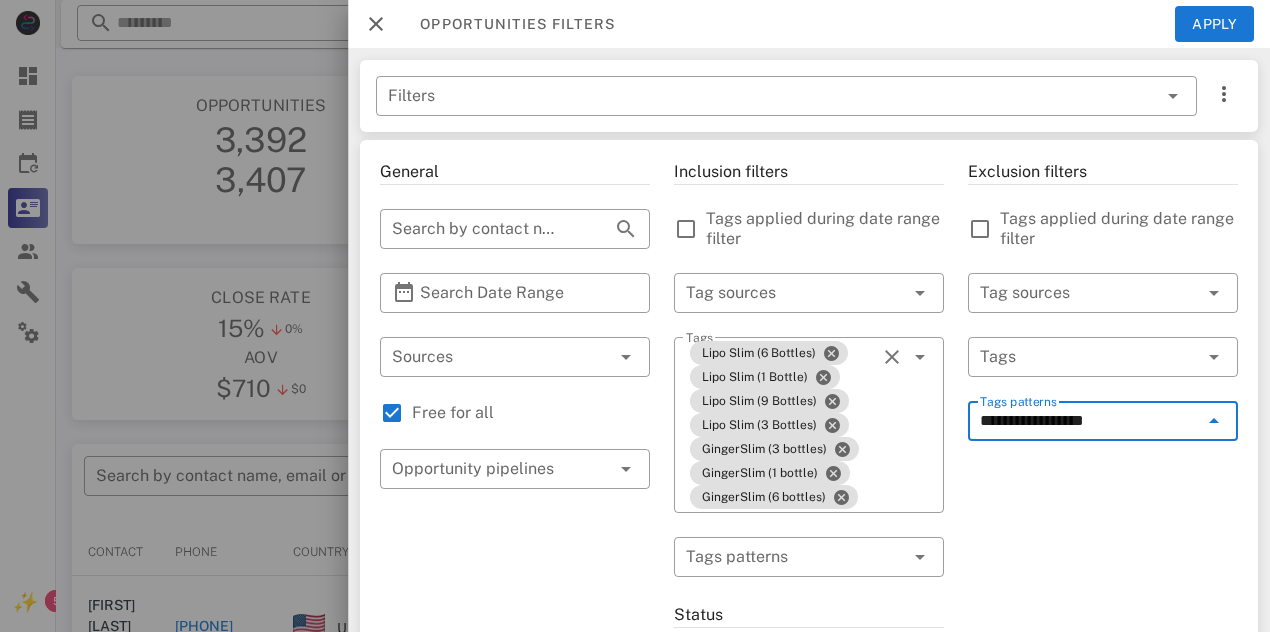 click on "Inclusion filters Tags applied during date range filter ​ Tag sources ​ Tags Lipo Slim (6 Bottles) Lipo Slim (1 Bottle) Lipo Slim (9 Bottles) Lipo Slim (3 Bottles) GingerSlim (3 bottles) GingerSlim (1 bottle) GingerSlim (6 bottles) ​ Tags patterns Status ​ Status ​ Substatus Location ​ Country ​ States ​ Zip code Activation ​ Min Activations ​ Max Activations Order value ​ Min Value ​ Max Value Include leads Include customers Include cooldown" at bounding box center [809, 785] 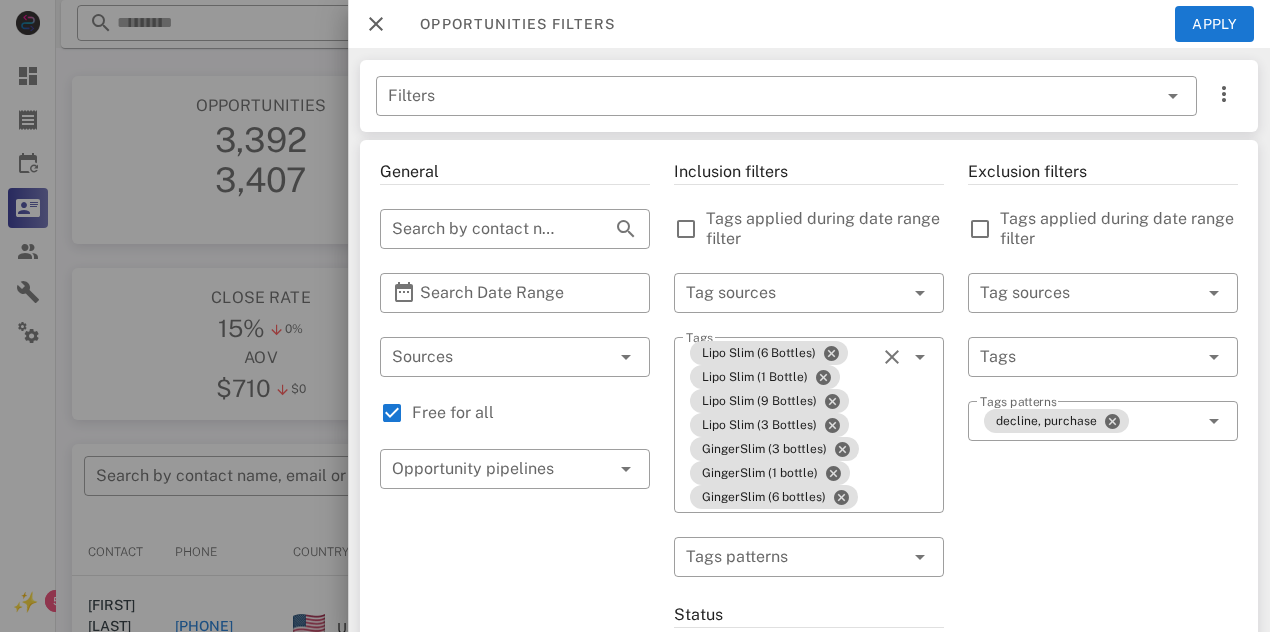 scroll, scrollTop: 82, scrollLeft: 0, axis: vertical 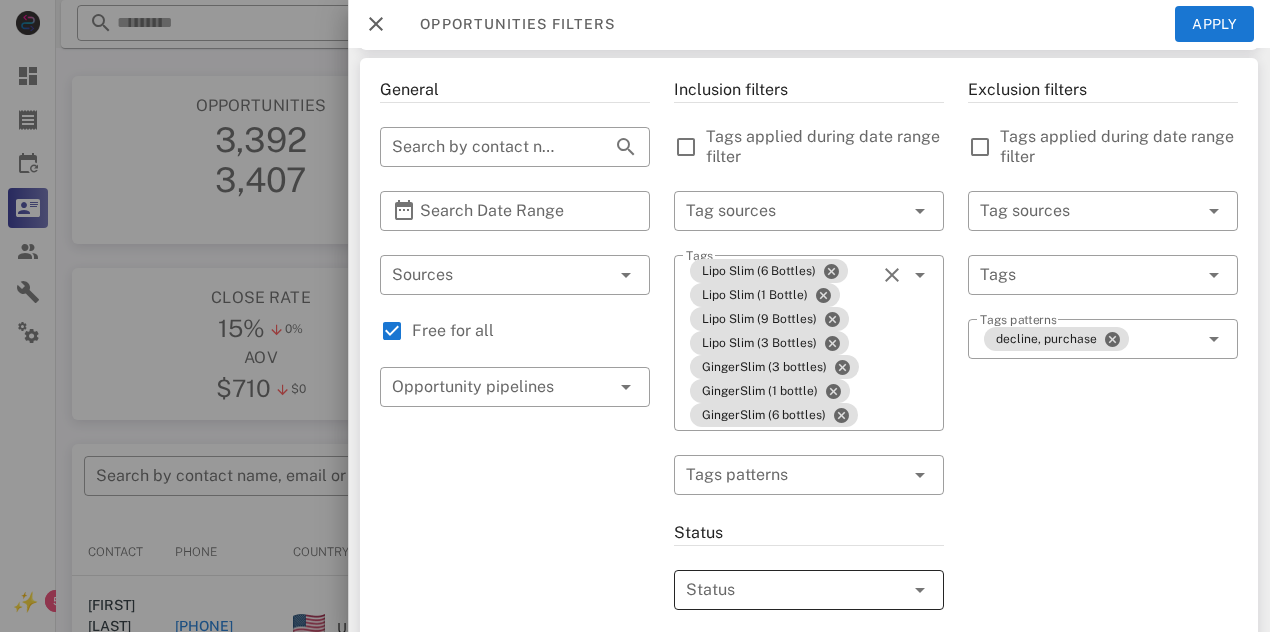 click at bounding box center (920, 590) 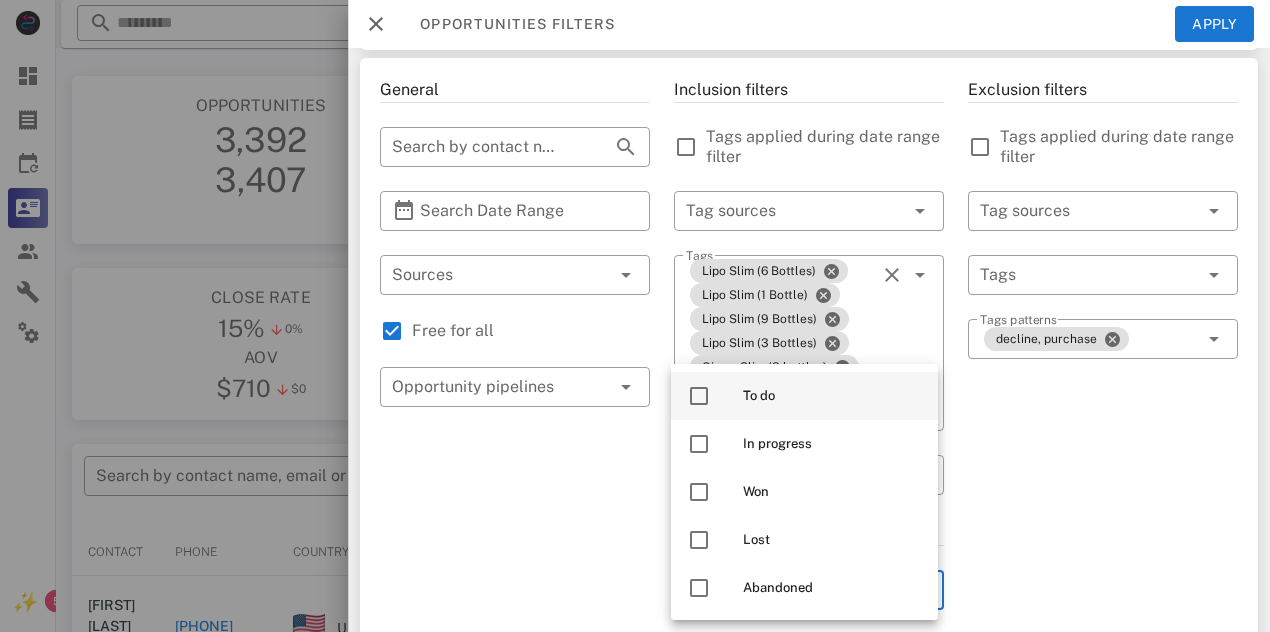 click at bounding box center (699, 396) 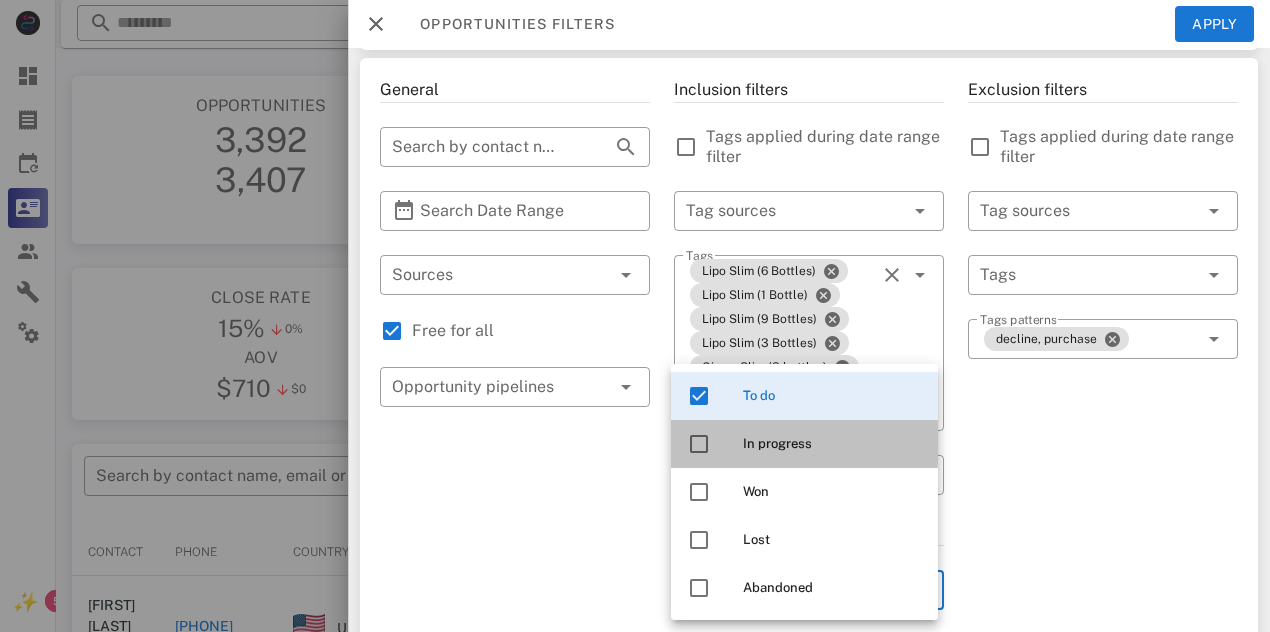 click at bounding box center (699, 444) 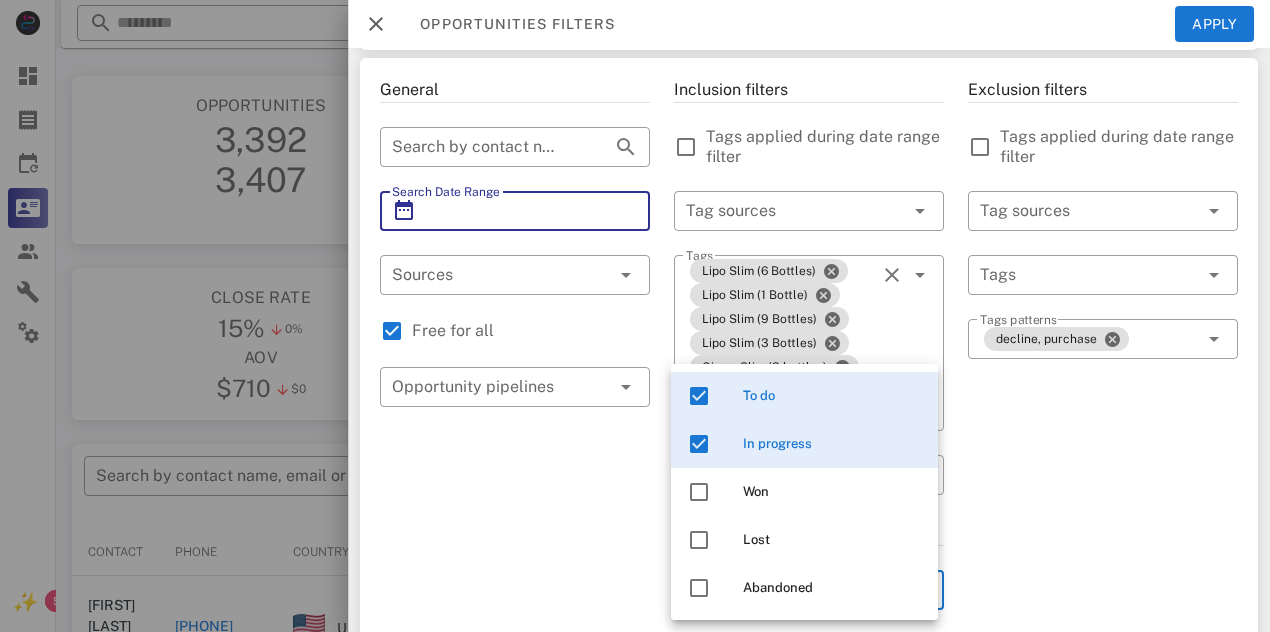 click on "Search Date Range" at bounding box center [515, 211] 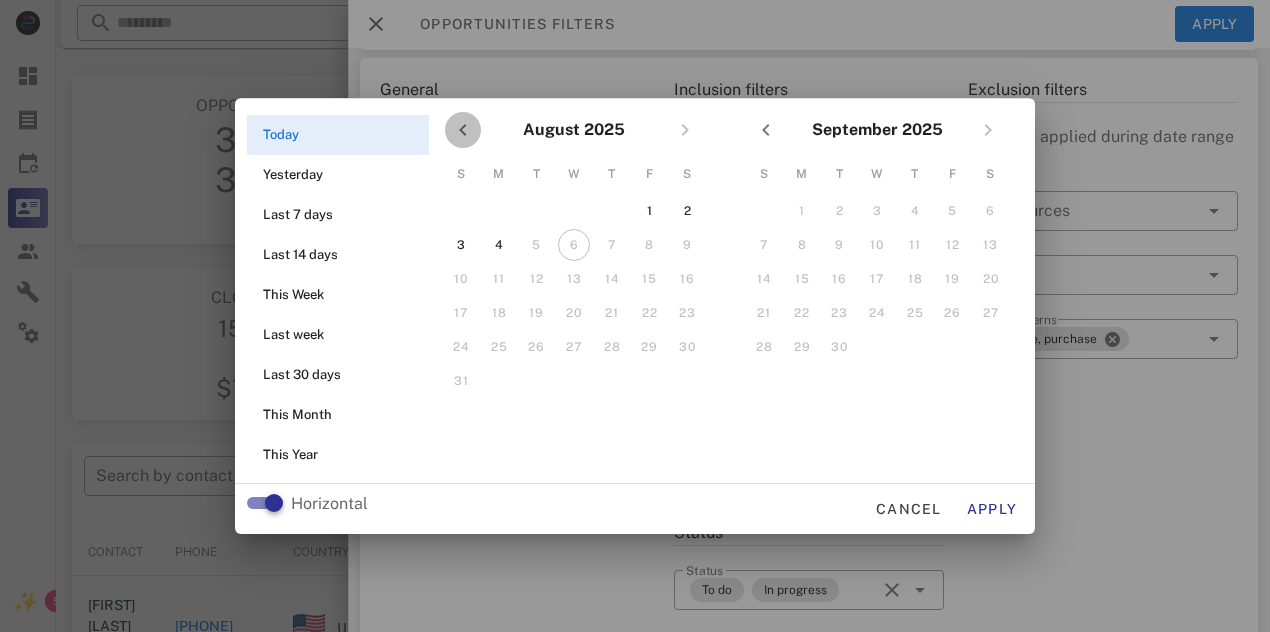 click at bounding box center (463, 130) 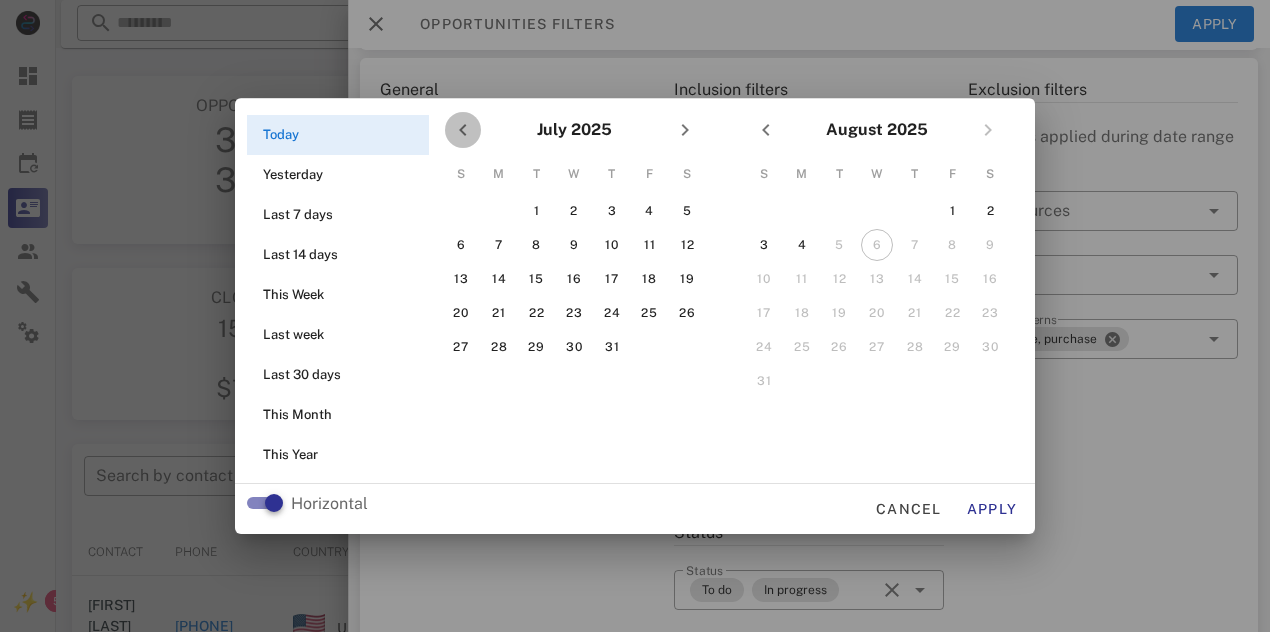click at bounding box center (463, 130) 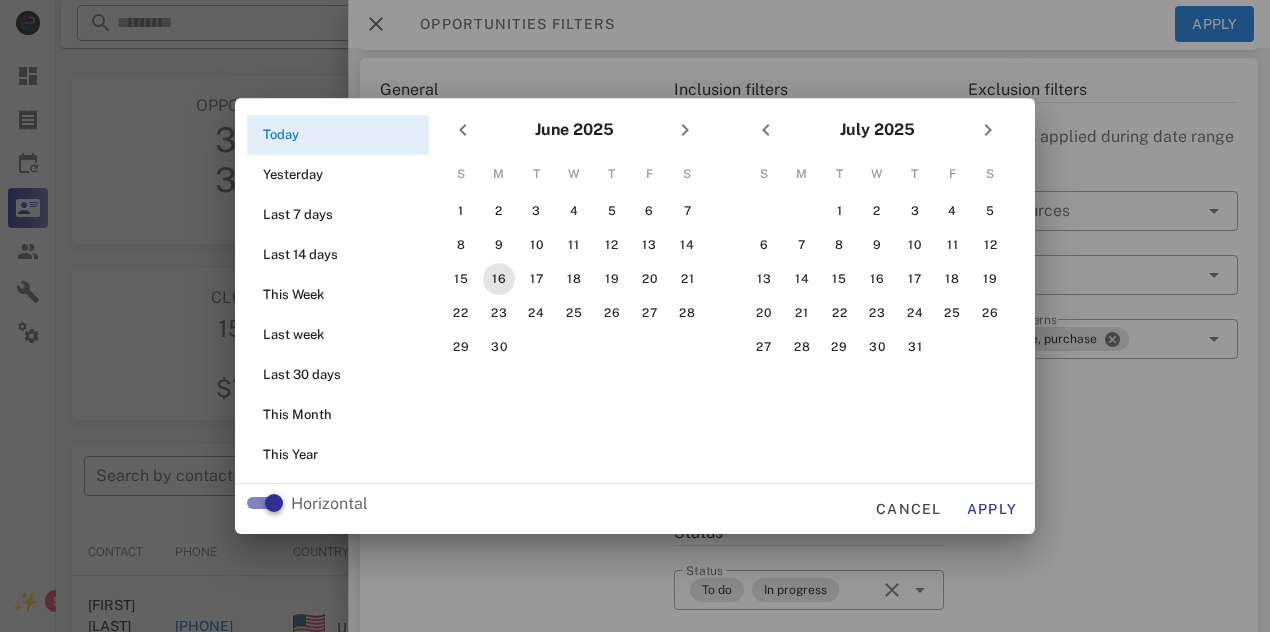 click on "16" at bounding box center [499, 279] 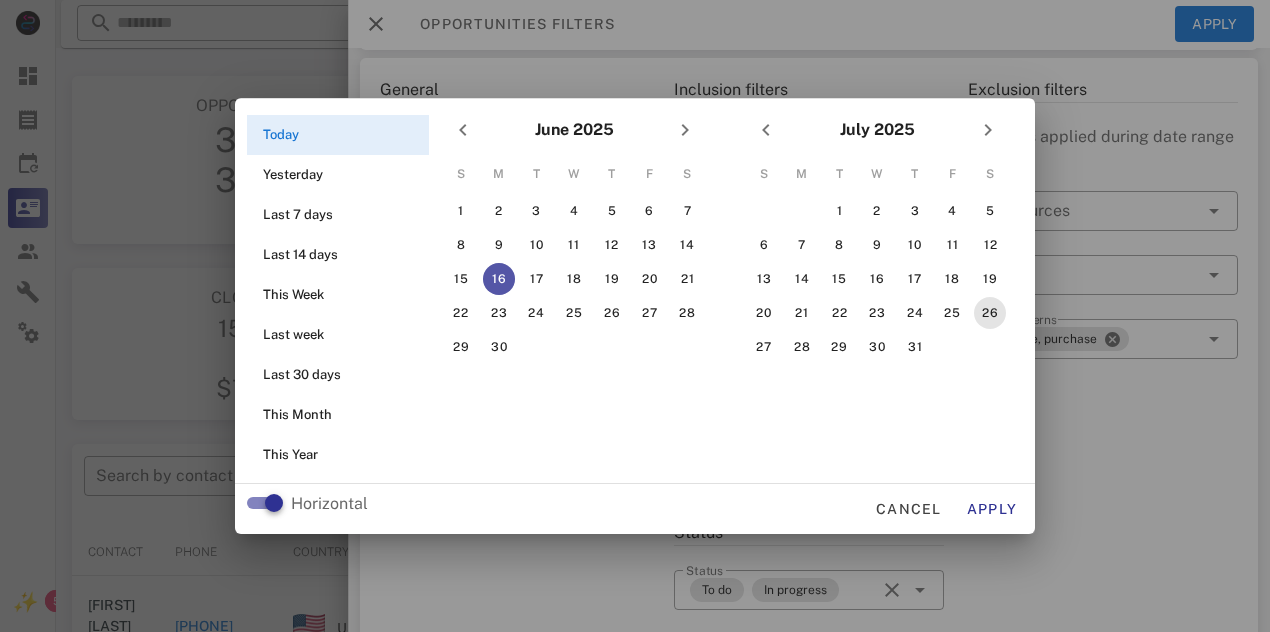 click on "26" at bounding box center [990, 313] 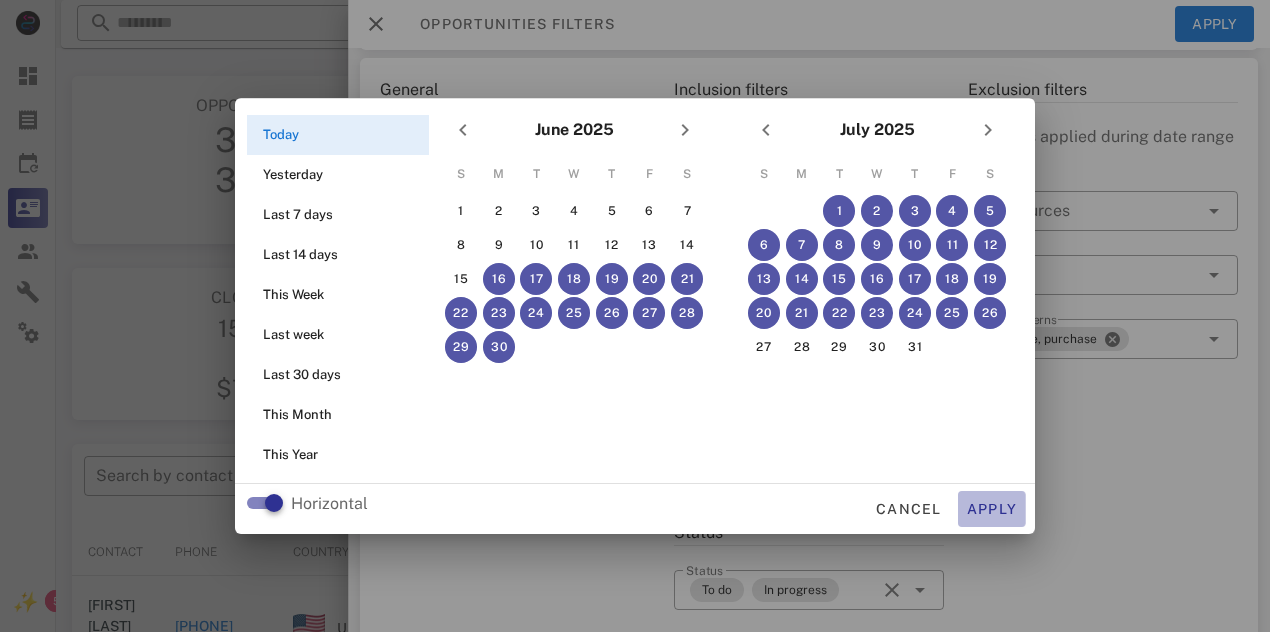 click on "Apply" at bounding box center [992, 509] 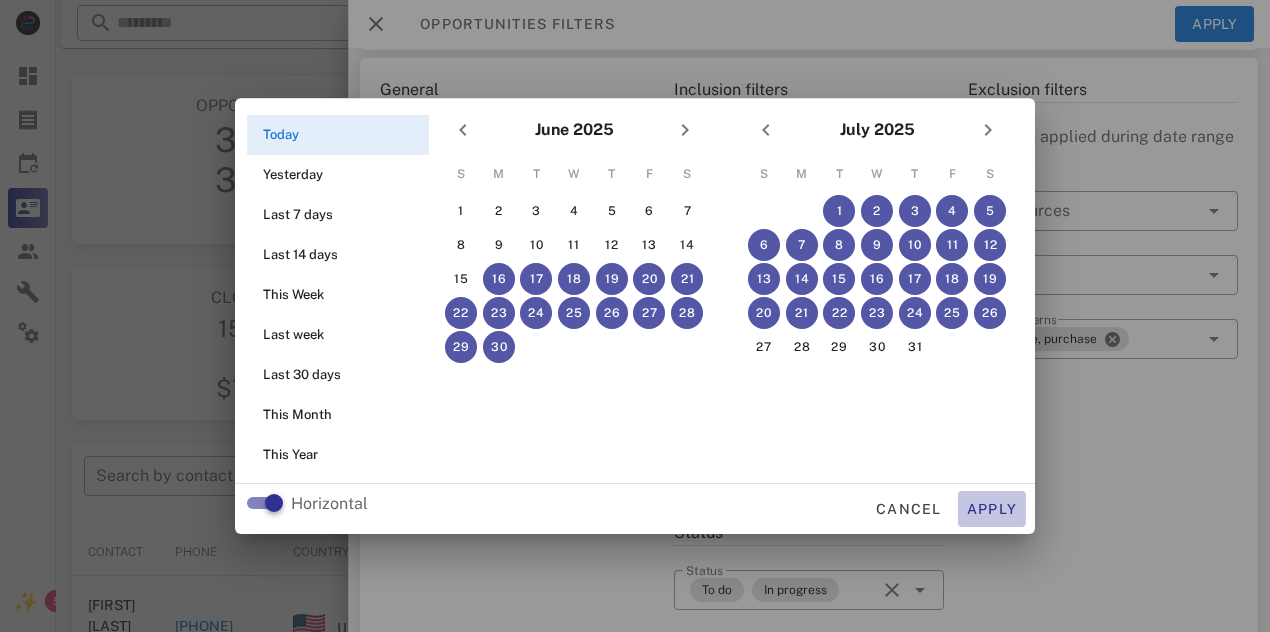 type on "**********" 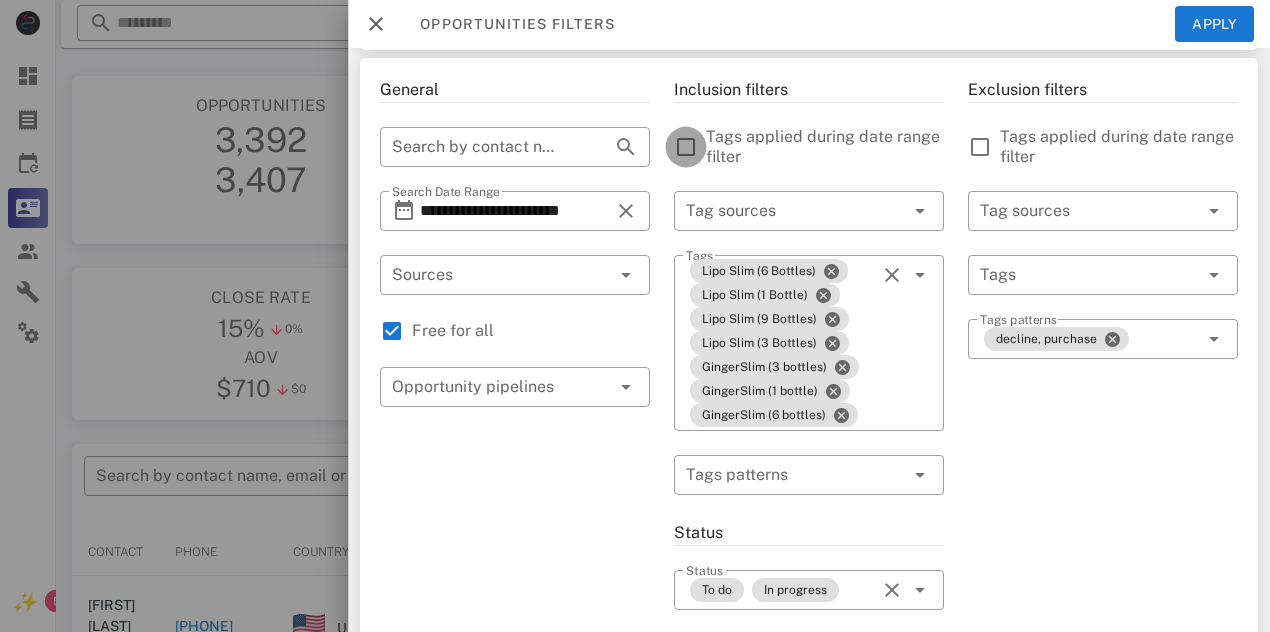 click at bounding box center (686, 147) 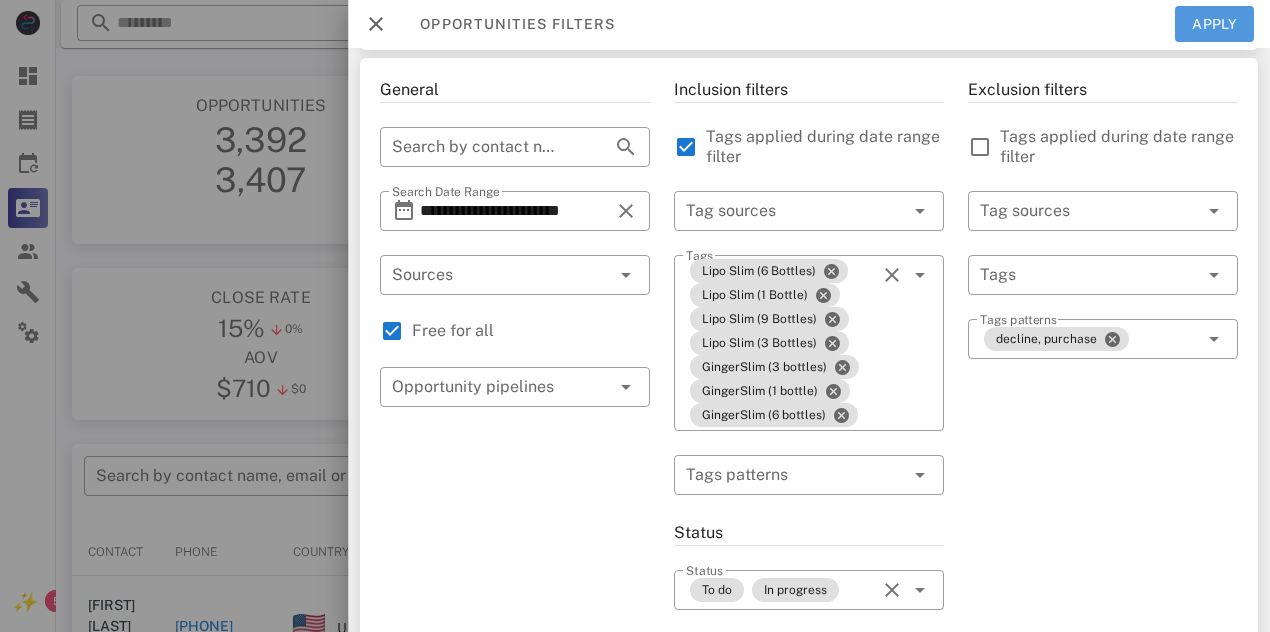 click on "Apply" at bounding box center [1215, 24] 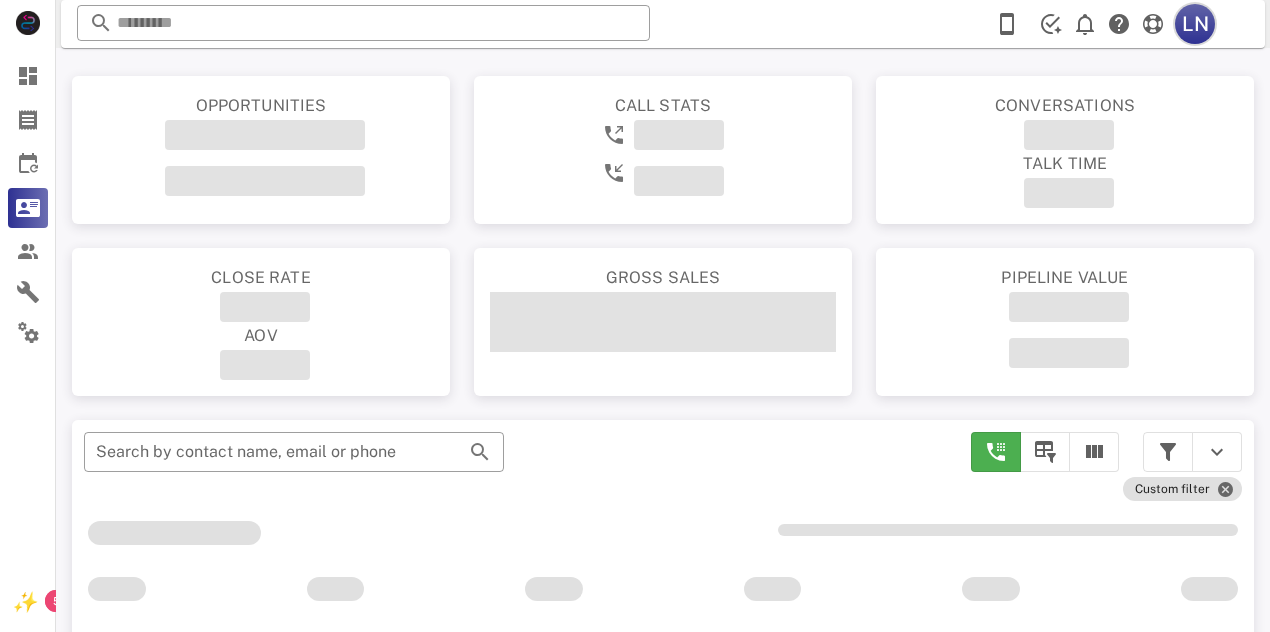 click on "LN" at bounding box center (1195, 24) 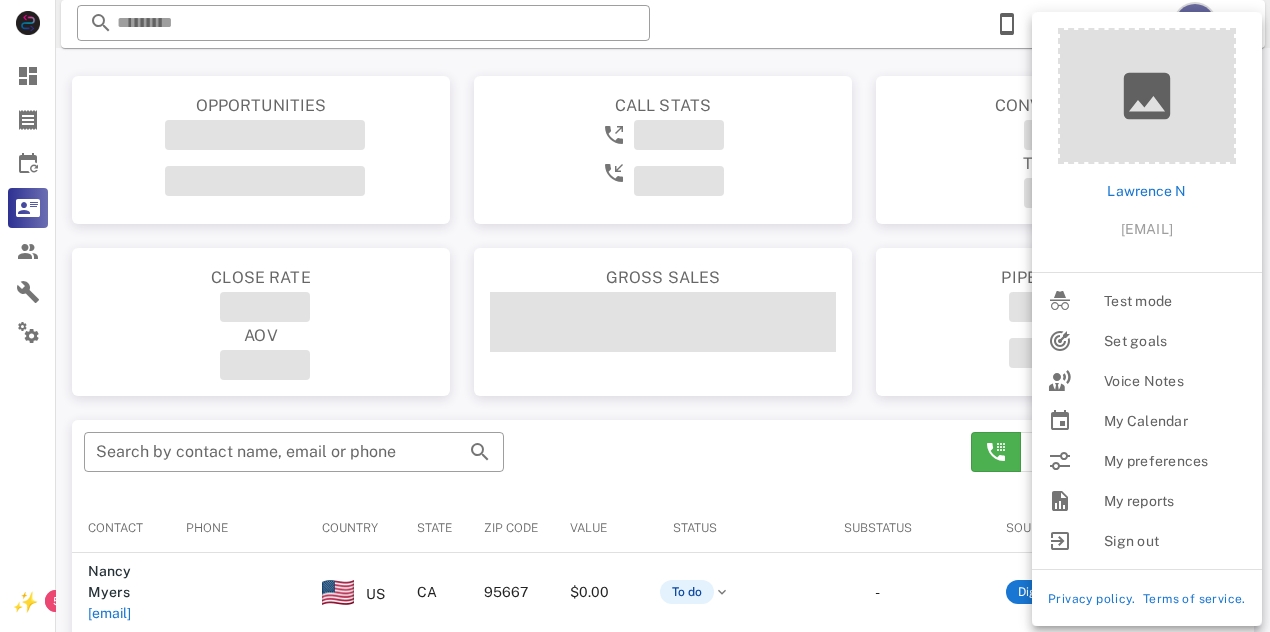click on "​ Search by contact name, email or phone" at bounding box center [515, 462] 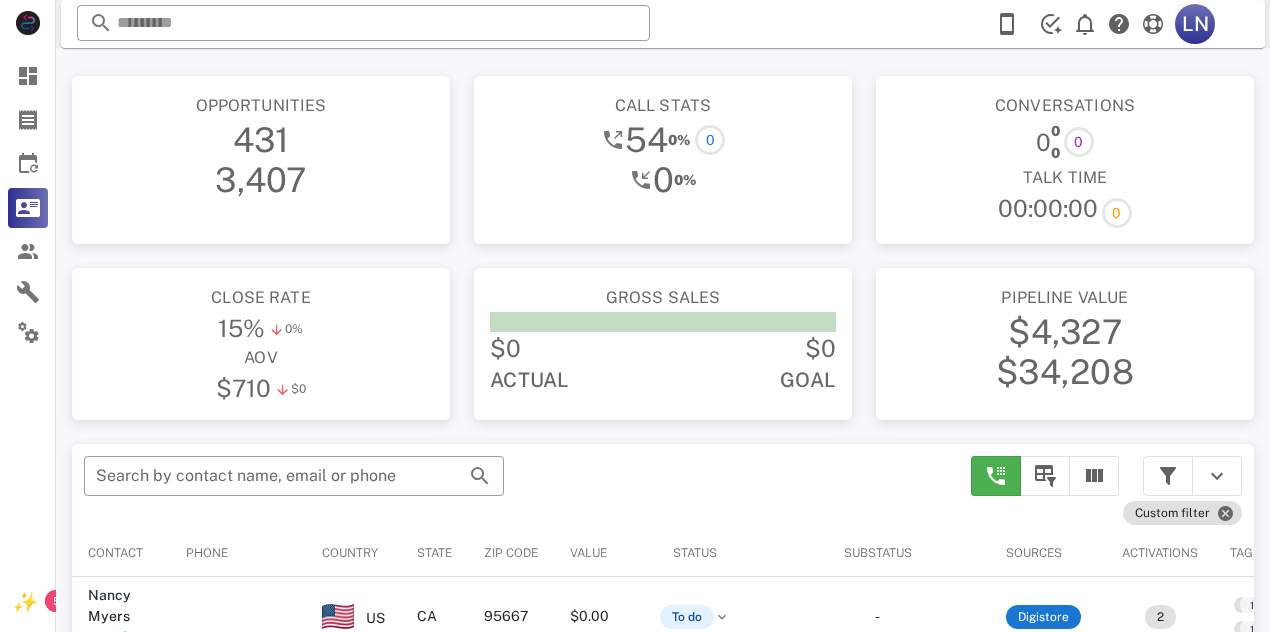 scroll, scrollTop: 0, scrollLeft: 0, axis: both 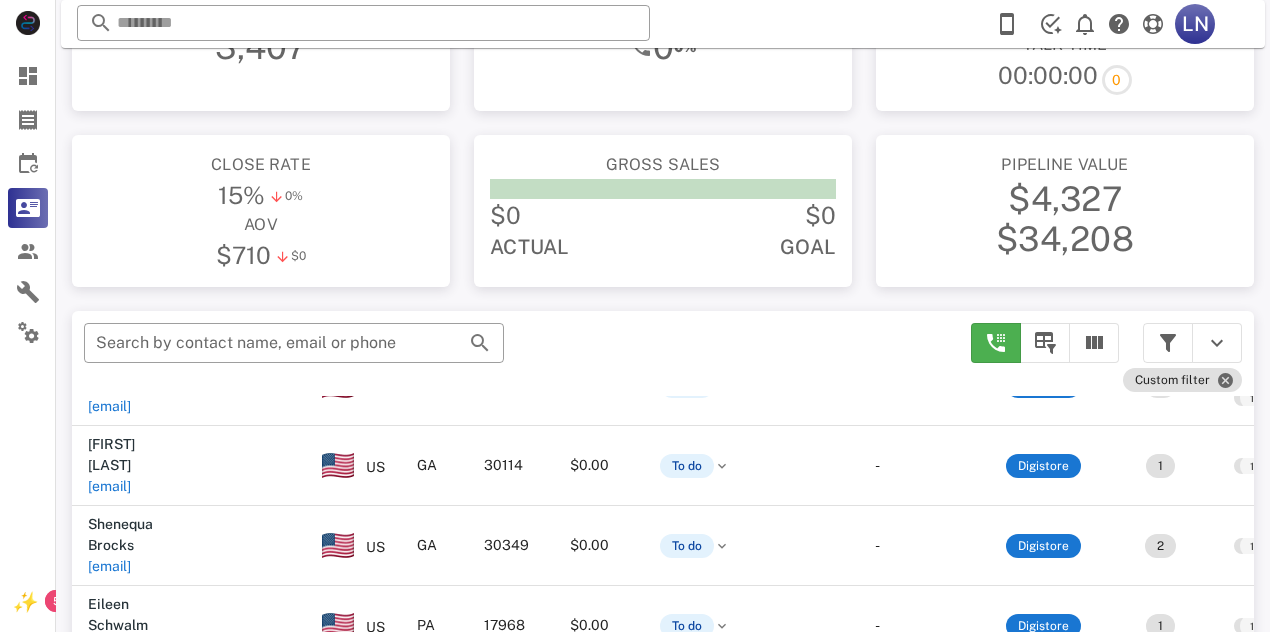 click on "[PHONE]" at bounding box center (215, 705) 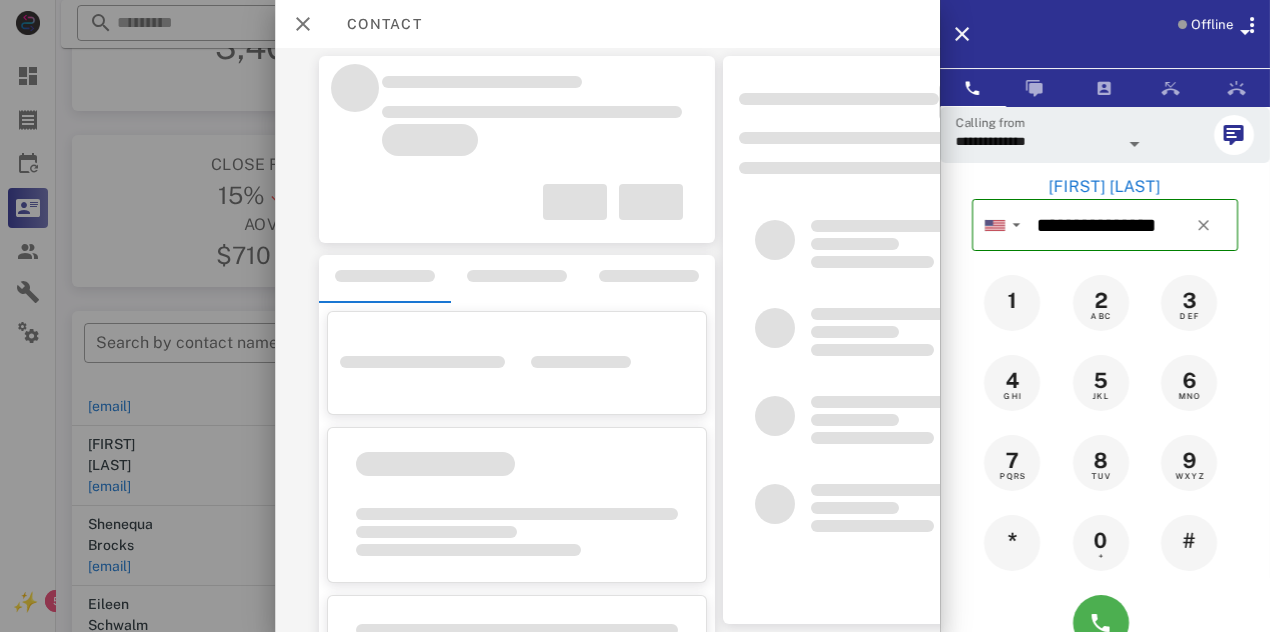drag, startPoint x: 378, startPoint y: 607, endPoint x: 518, endPoint y: 515, distance: 167.52313 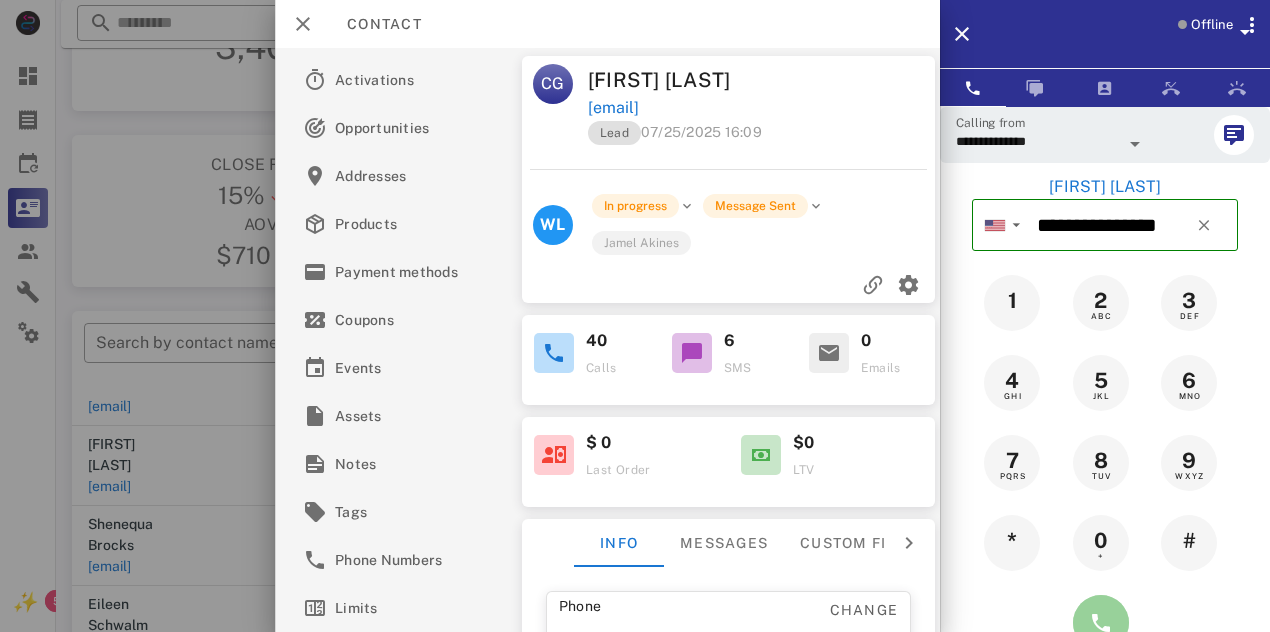 click at bounding box center [1101, 623] 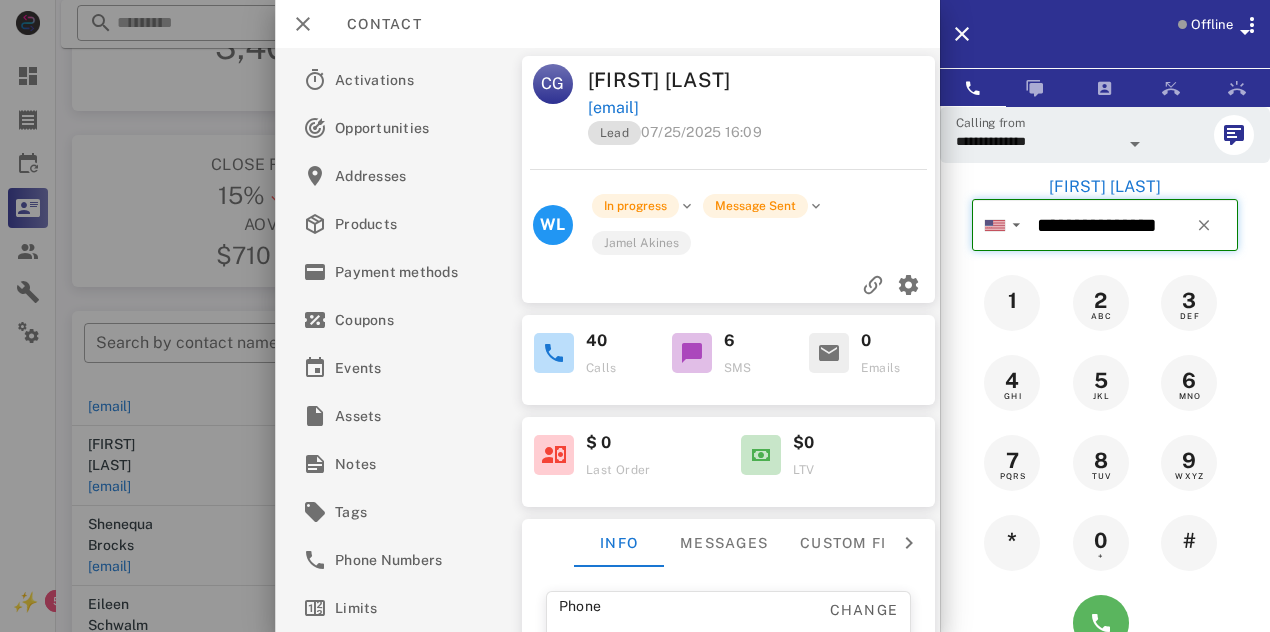 type 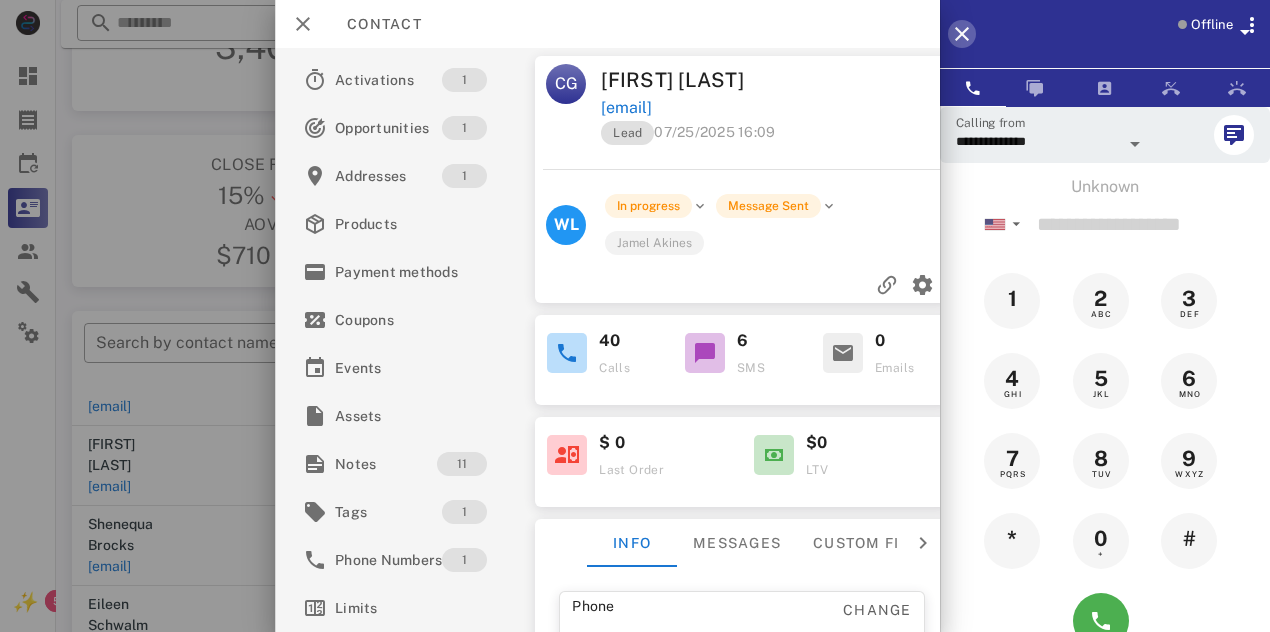 click at bounding box center (962, 34) 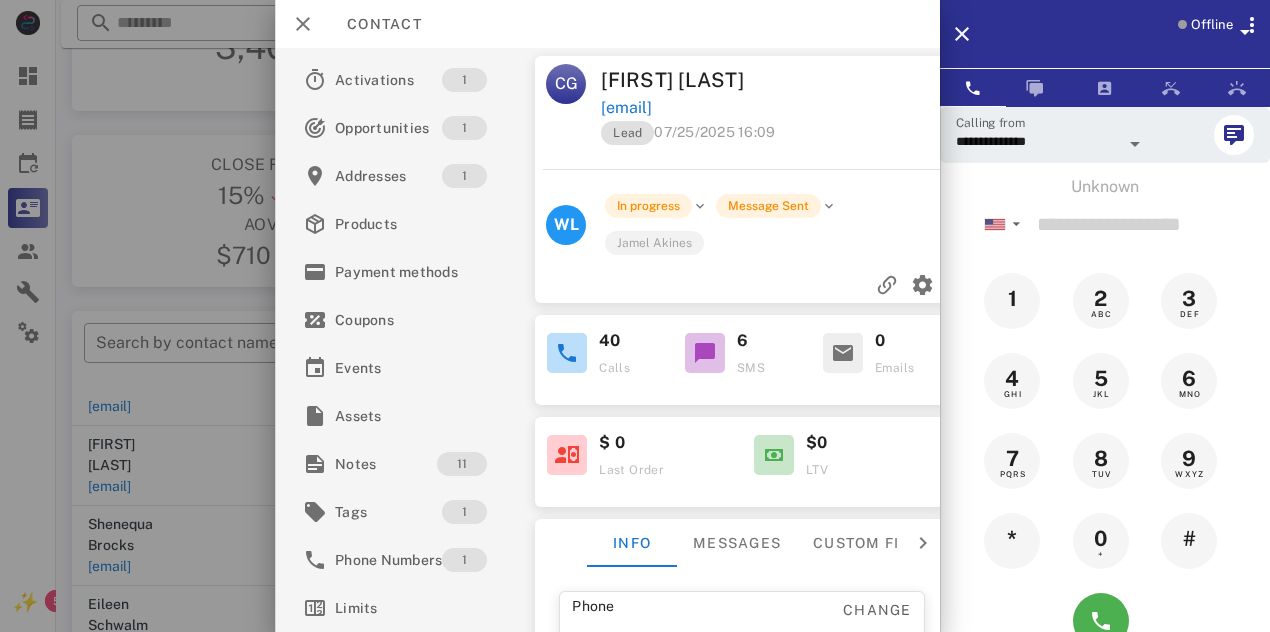 click on "Contact" at bounding box center (607, 24) 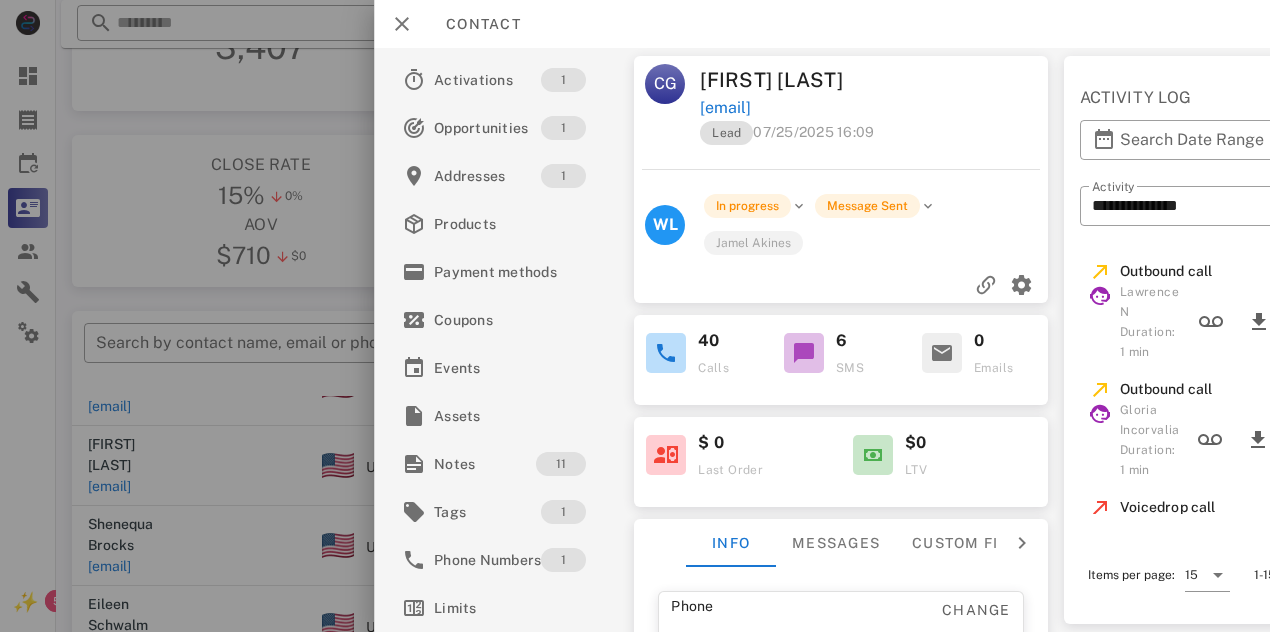 click on "Contact" at bounding box center (822, 24) 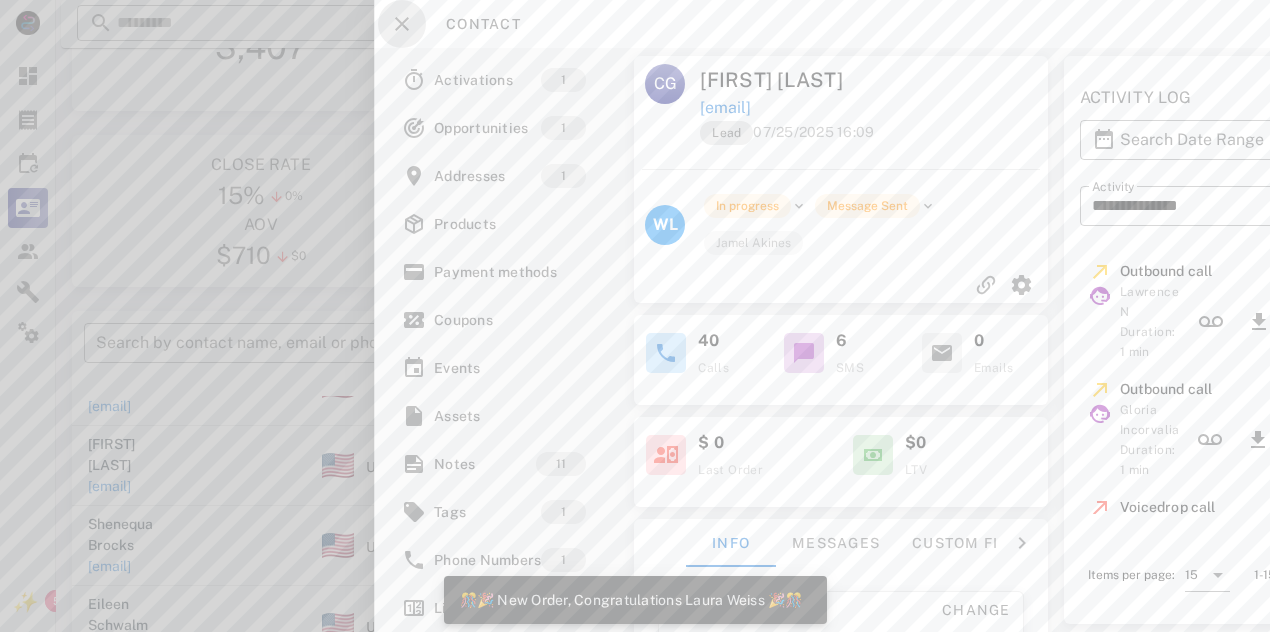 click at bounding box center (402, 24) 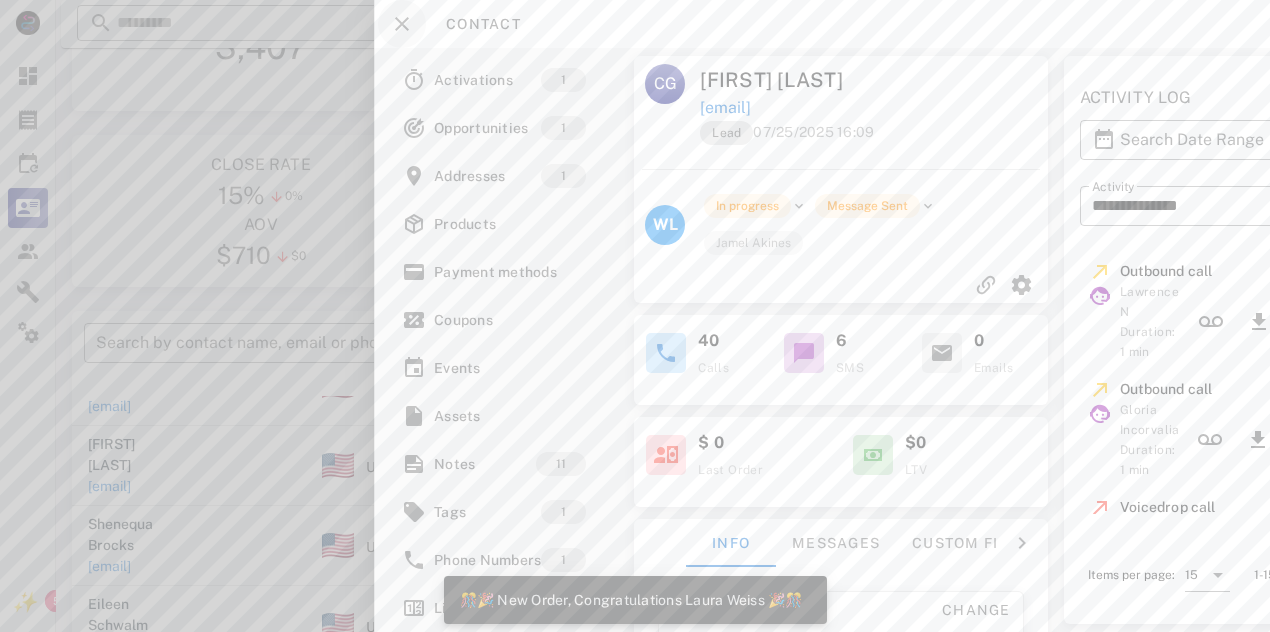 click at bounding box center [635, 316] 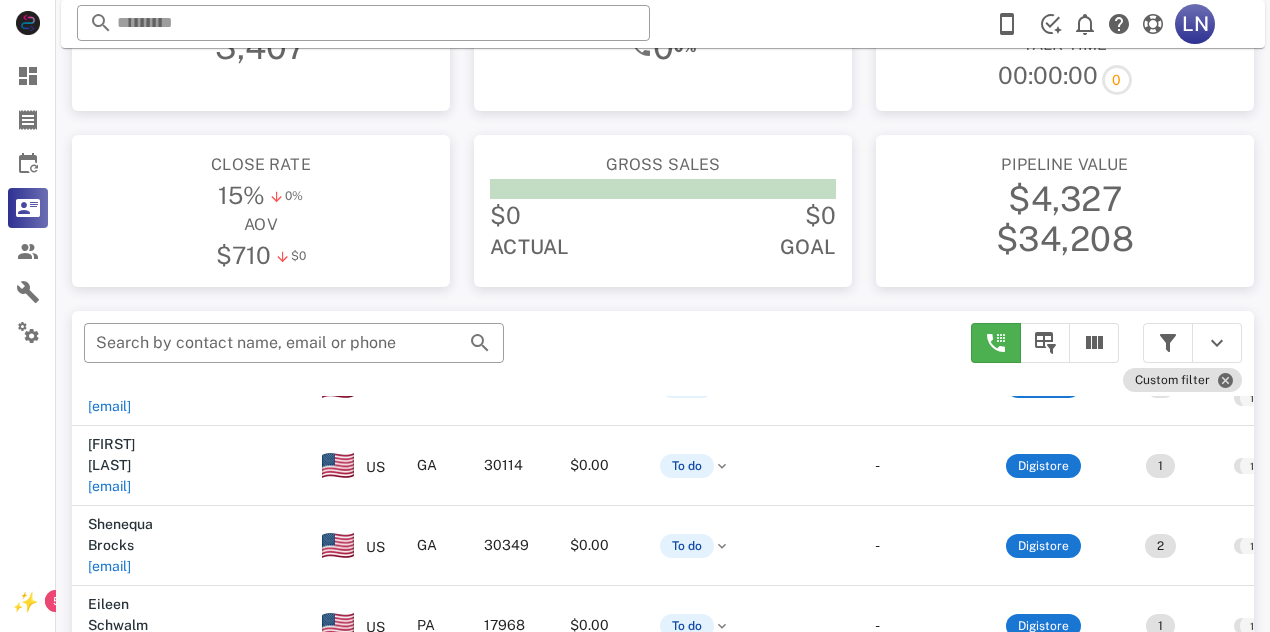 click on "​ Search by contact name, email or phone" at bounding box center [515, 353] 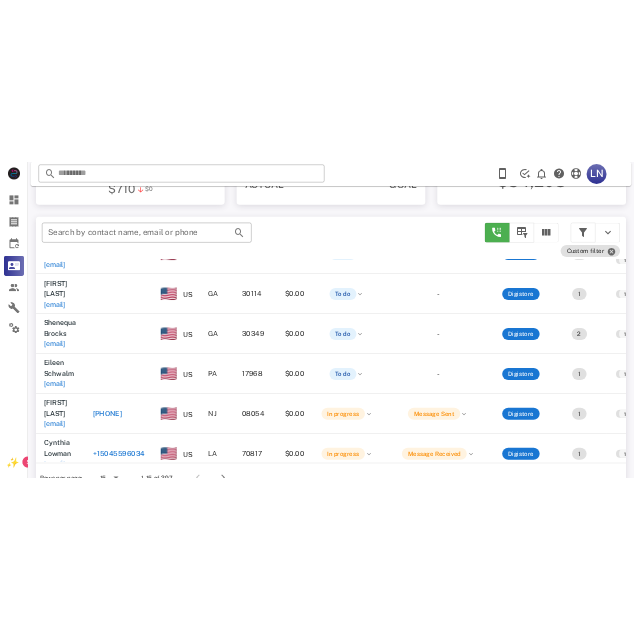 scroll, scrollTop: 331, scrollLeft: 0, axis: vertical 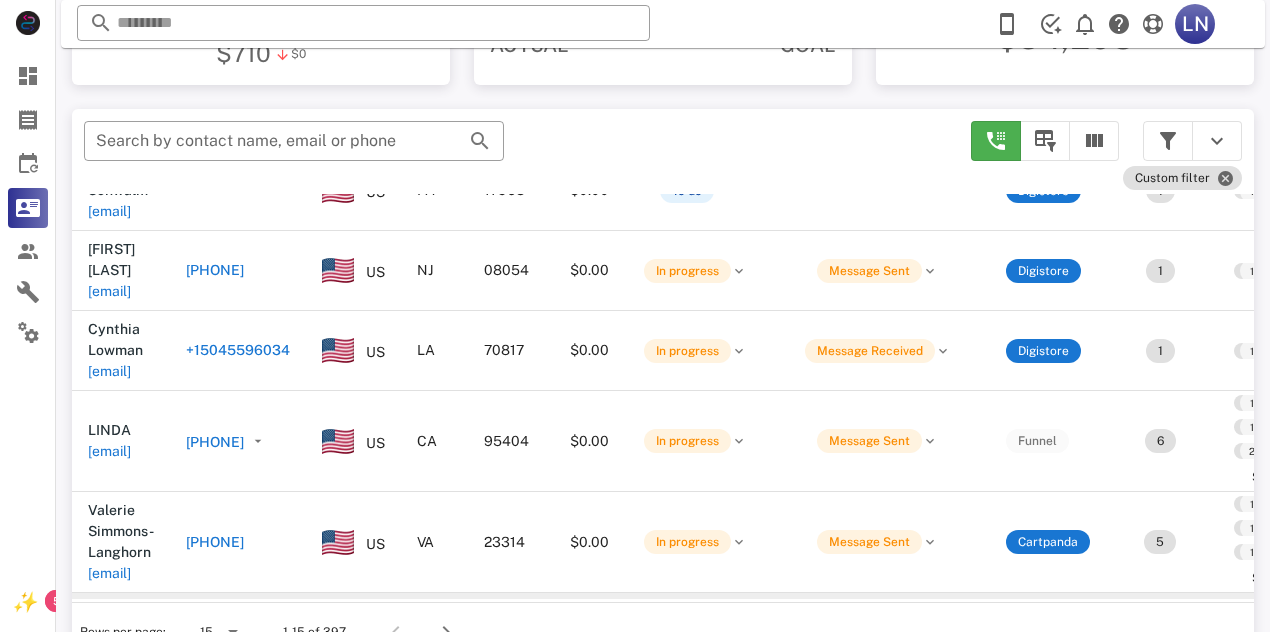 click on "[PHONE]" at bounding box center [215, 632] 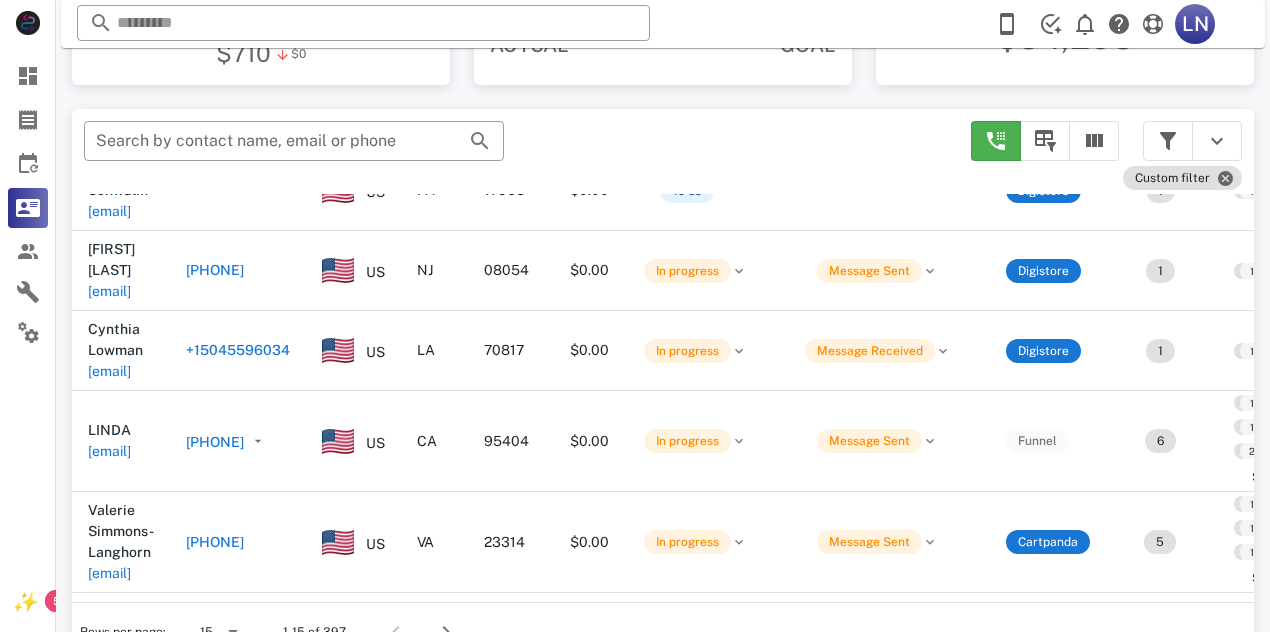 click at bounding box center [635, 316] 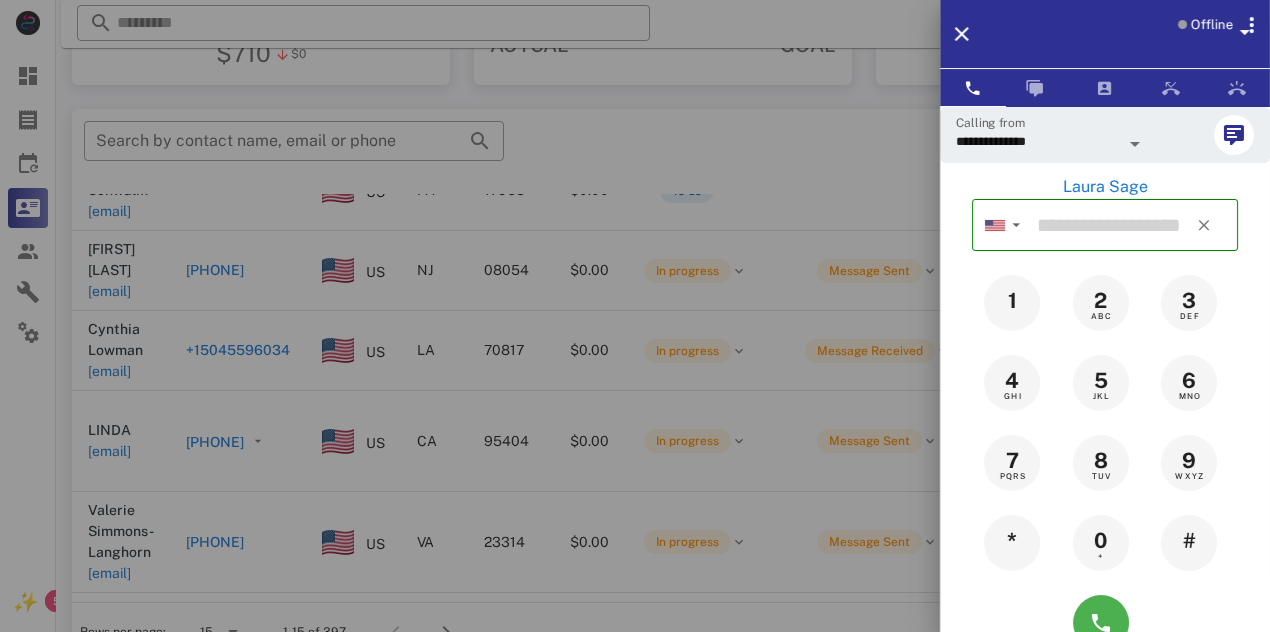 type on "**********" 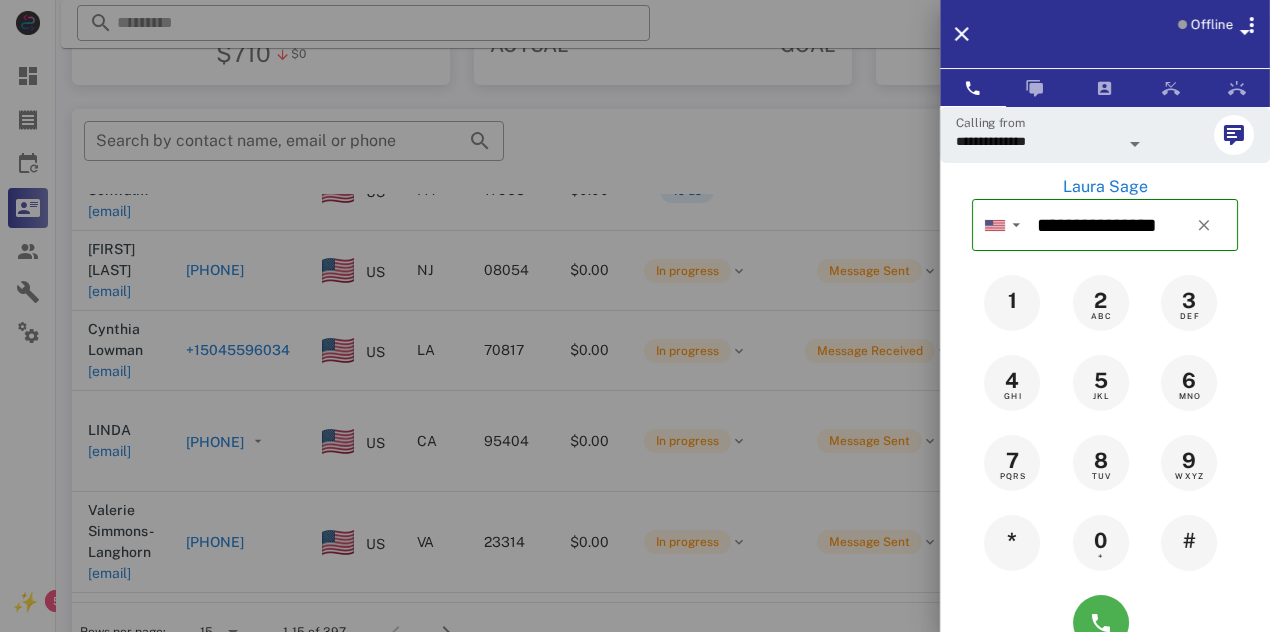 click at bounding box center [635, 316] 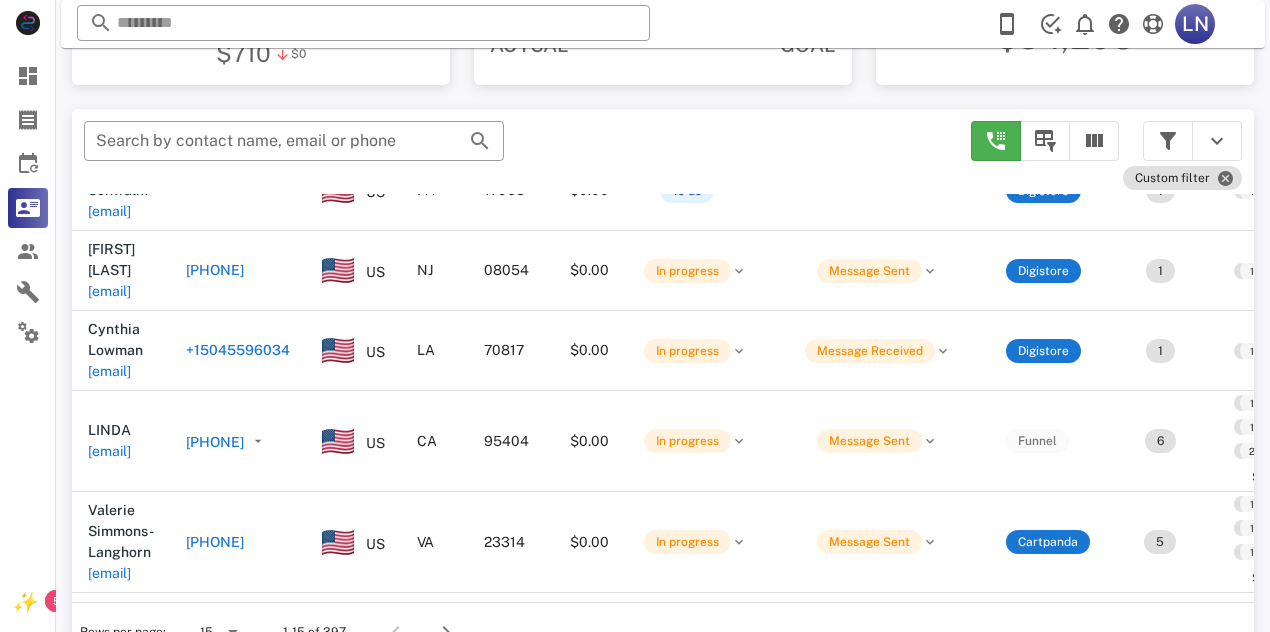 click on "[PHONE]" at bounding box center (215, 632) 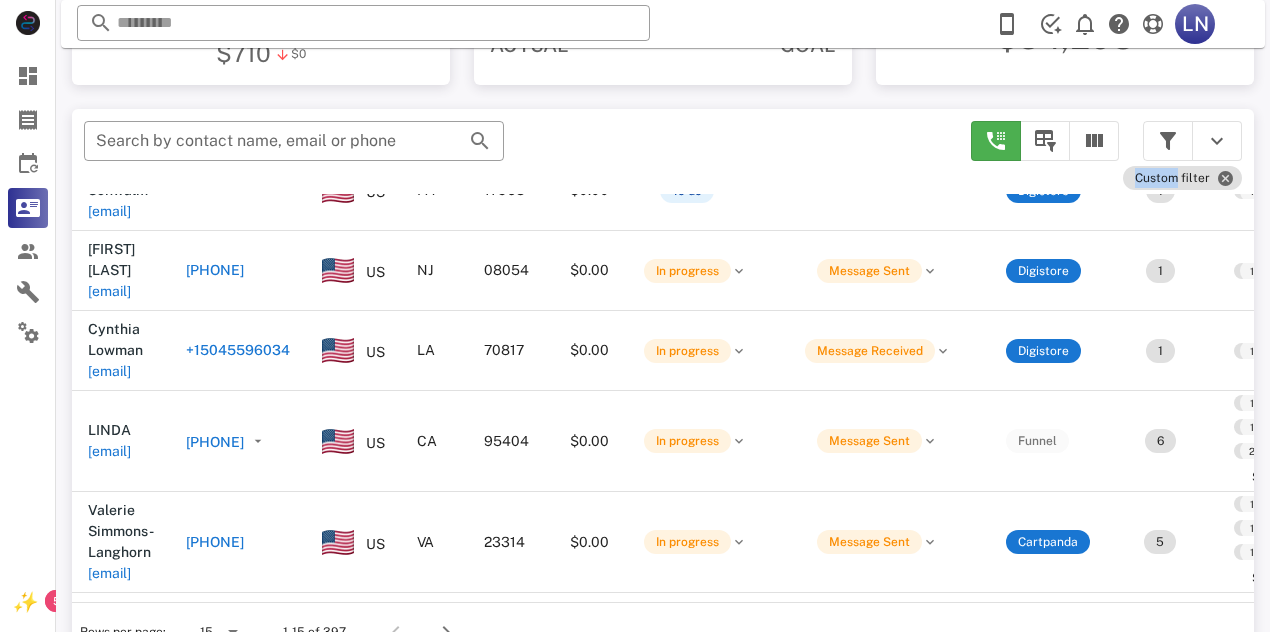 click on "​ Search by contact name, email or phone" at bounding box center (515, 151) 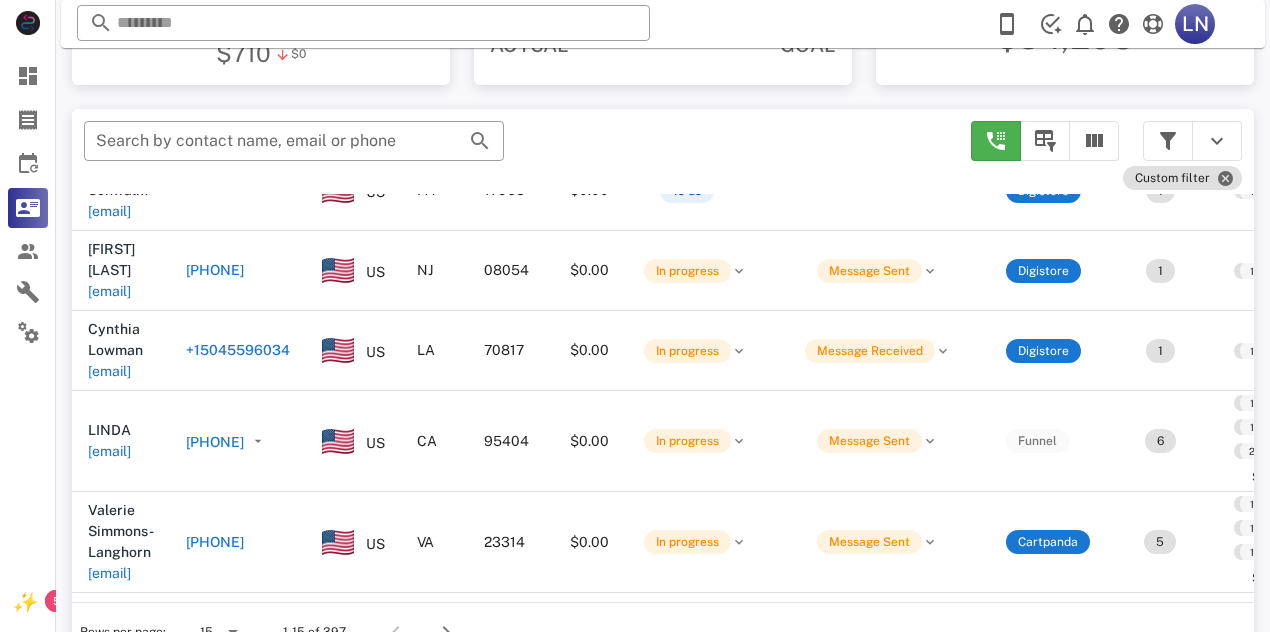 click on "​ Search by contact name, email or phone" at bounding box center (515, 151) 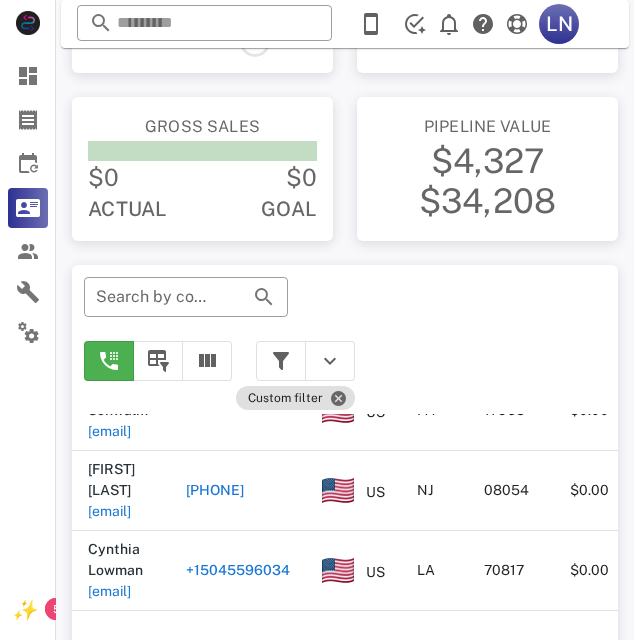 click on "**********" at bounding box center [317, 253] 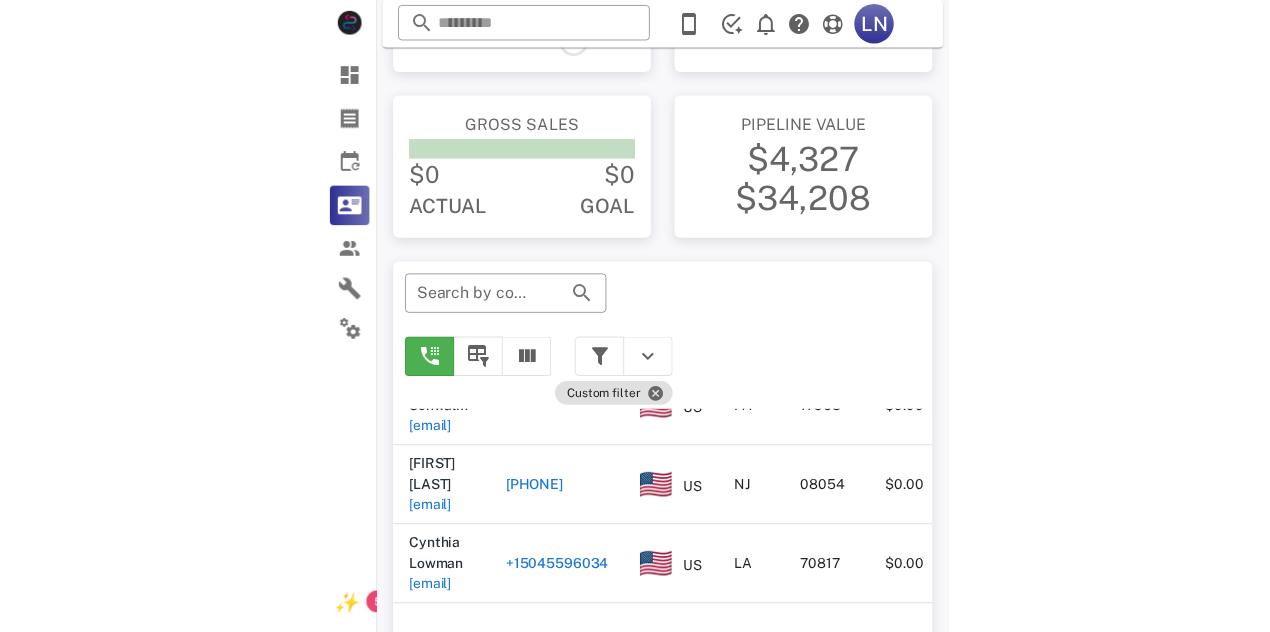 scroll, scrollTop: 380, scrollLeft: 0, axis: vertical 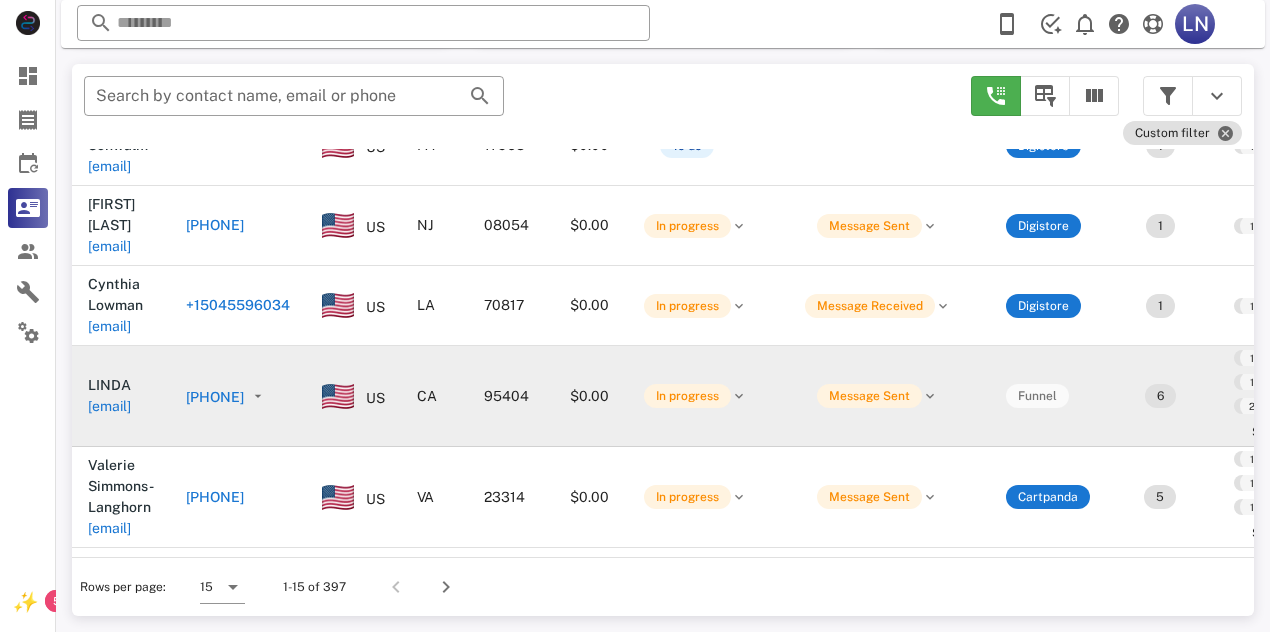 click on "[PHONE]" at bounding box center (215, 397) 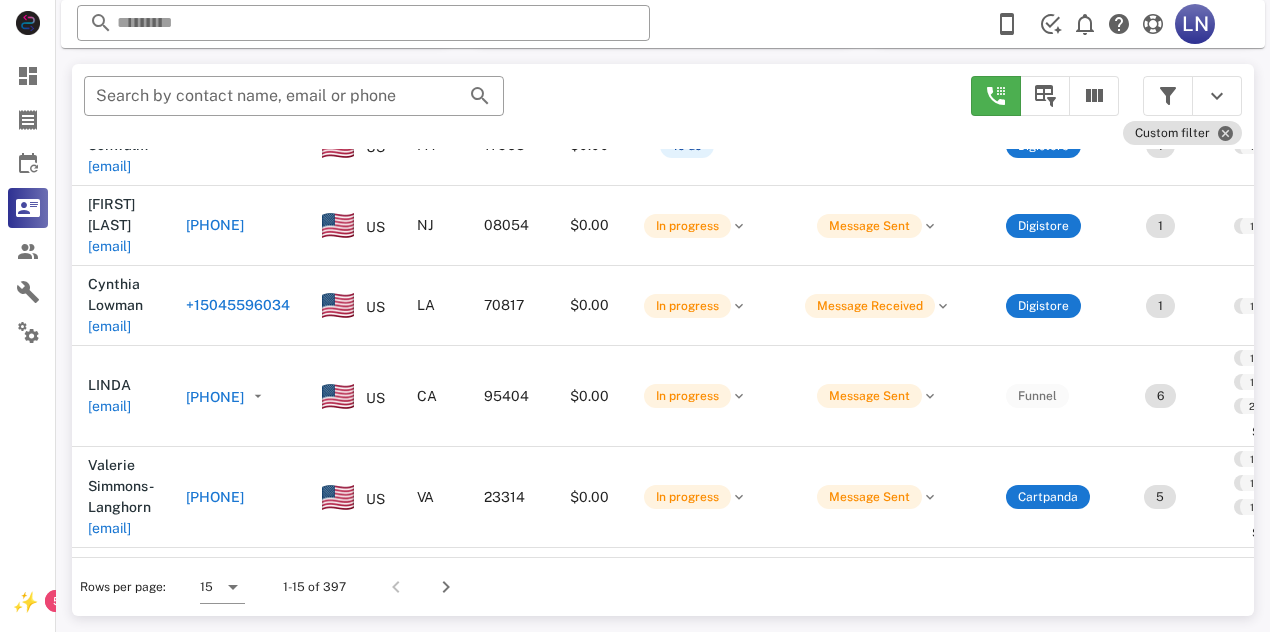 click on "​ Search by contact name, email or phone" at bounding box center (515, 106) 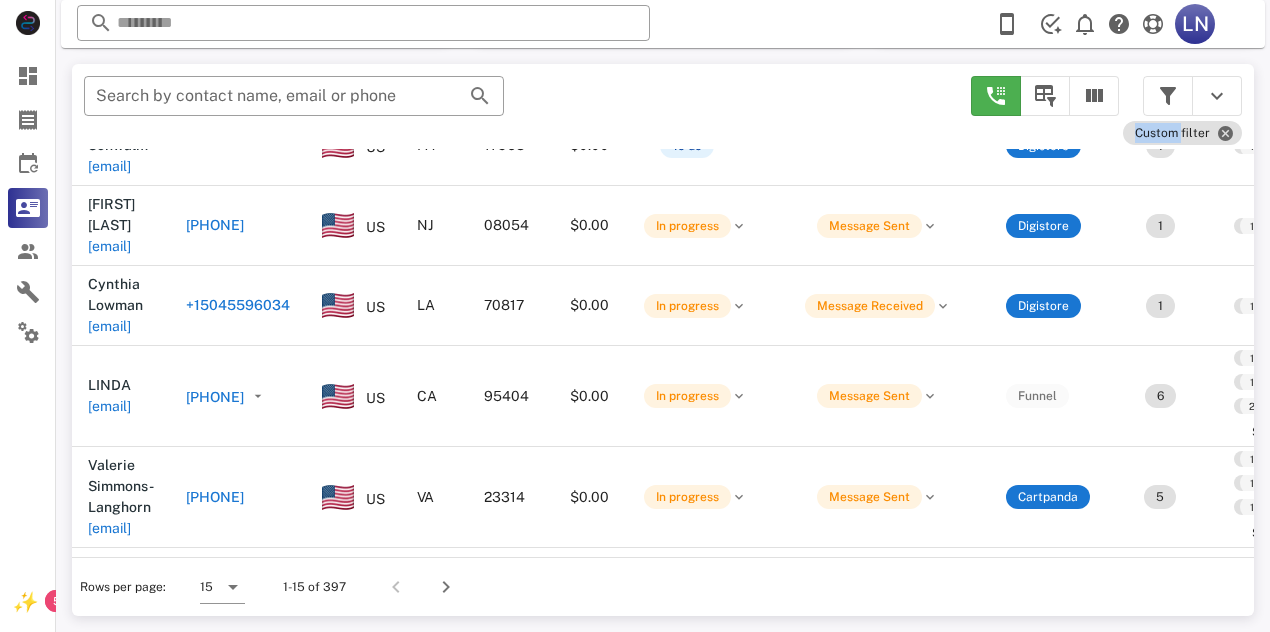 click on "​ Search by contact name, email or phone" at bounding box center [515, 106] 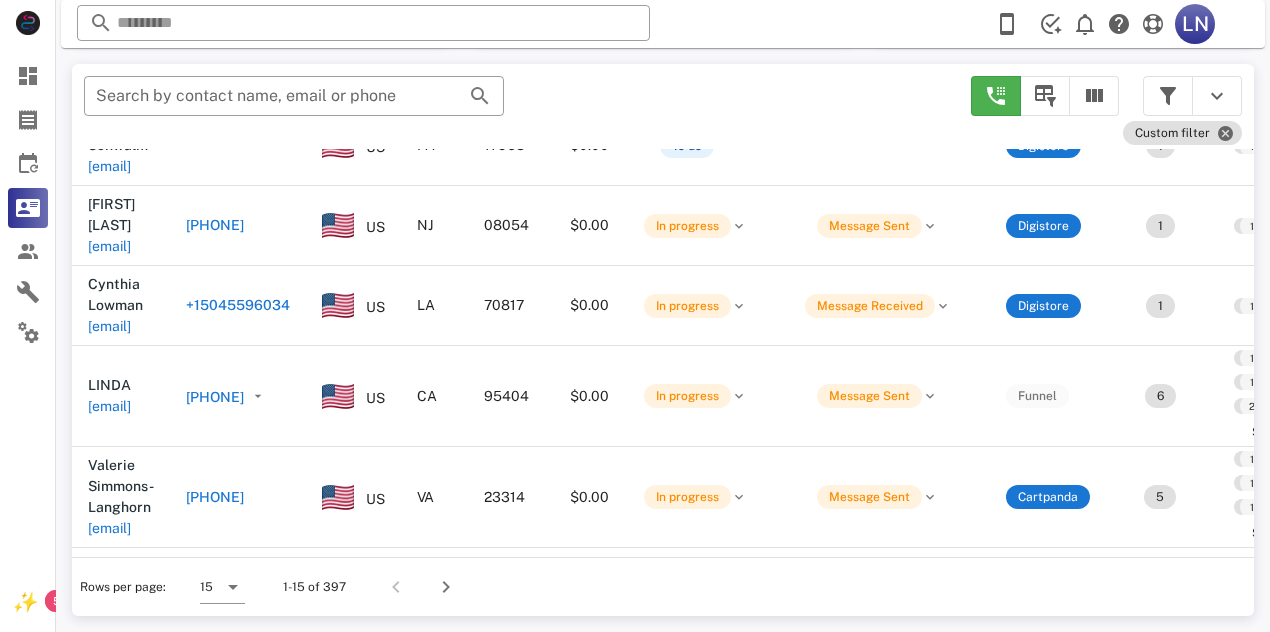 click on "​ Search by contact name, email or phone" at bounding box center (515, 106) 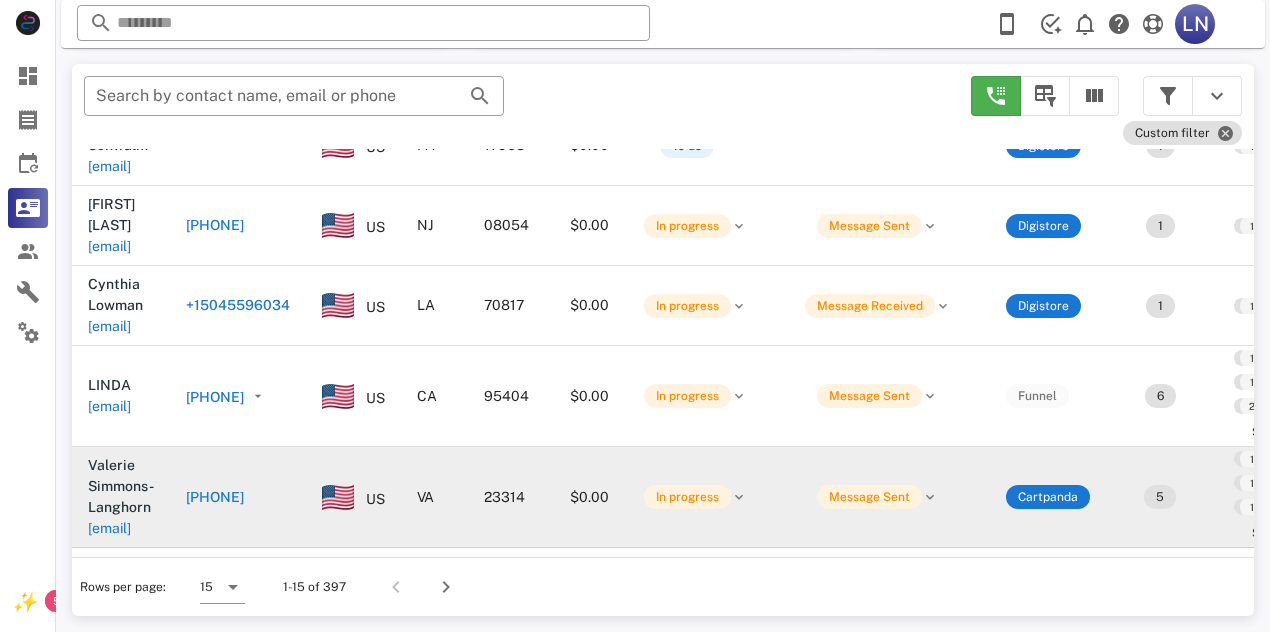 click on "[PHONE]" at bounding box center (215, 497) 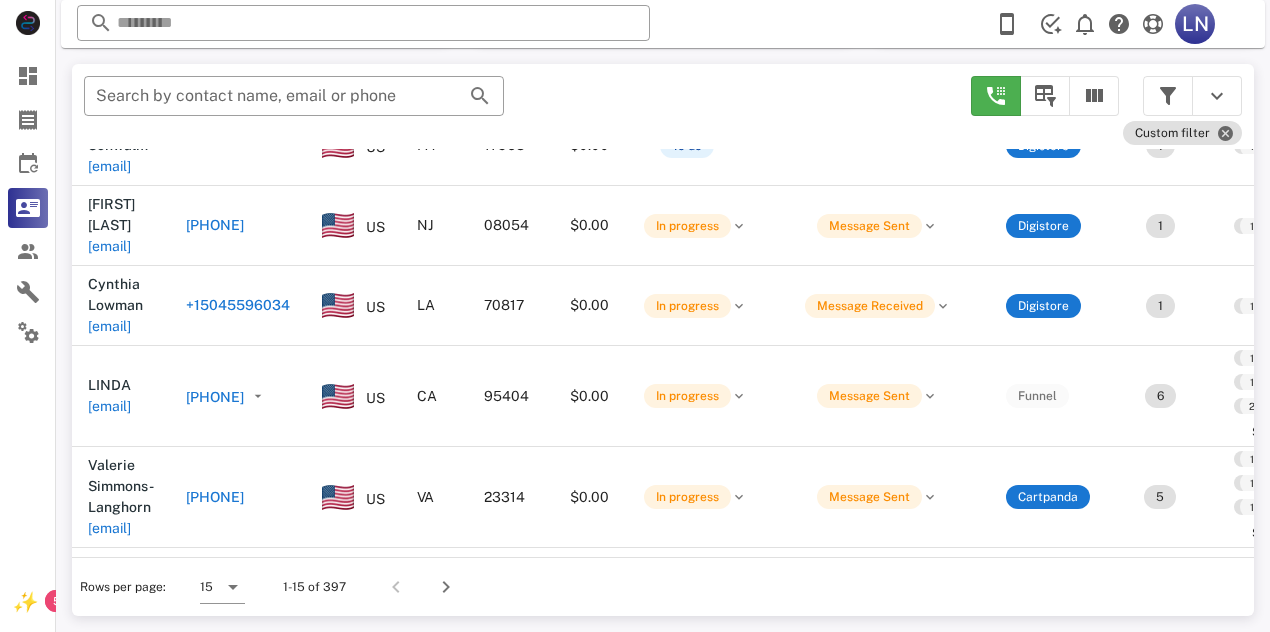 type on "**********" 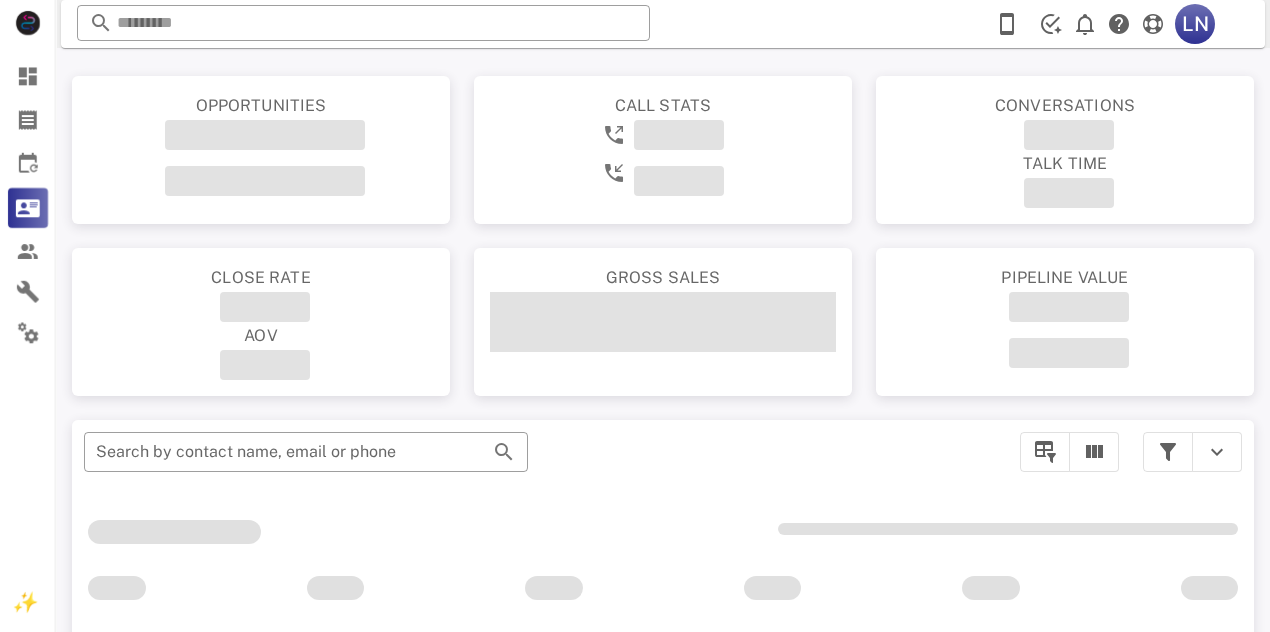scroll, scrollTop: 0, scrollLeft: 0, axis: both 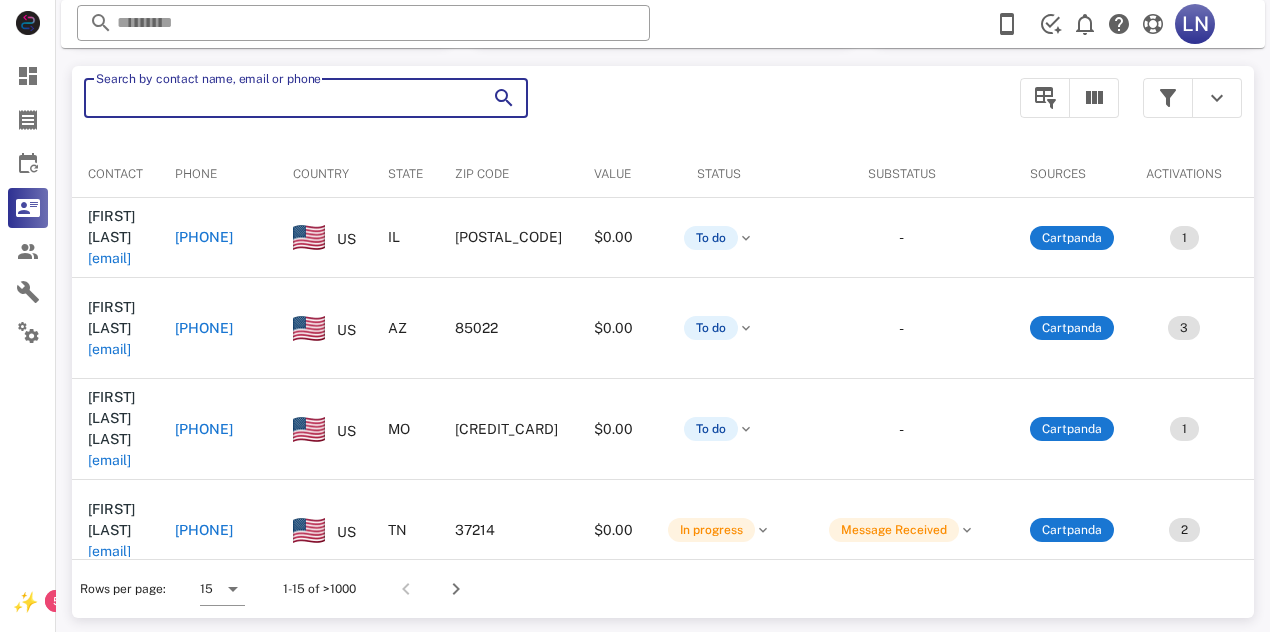 click on "Search by contact name, email or phone" at bounding box center (278, 98) 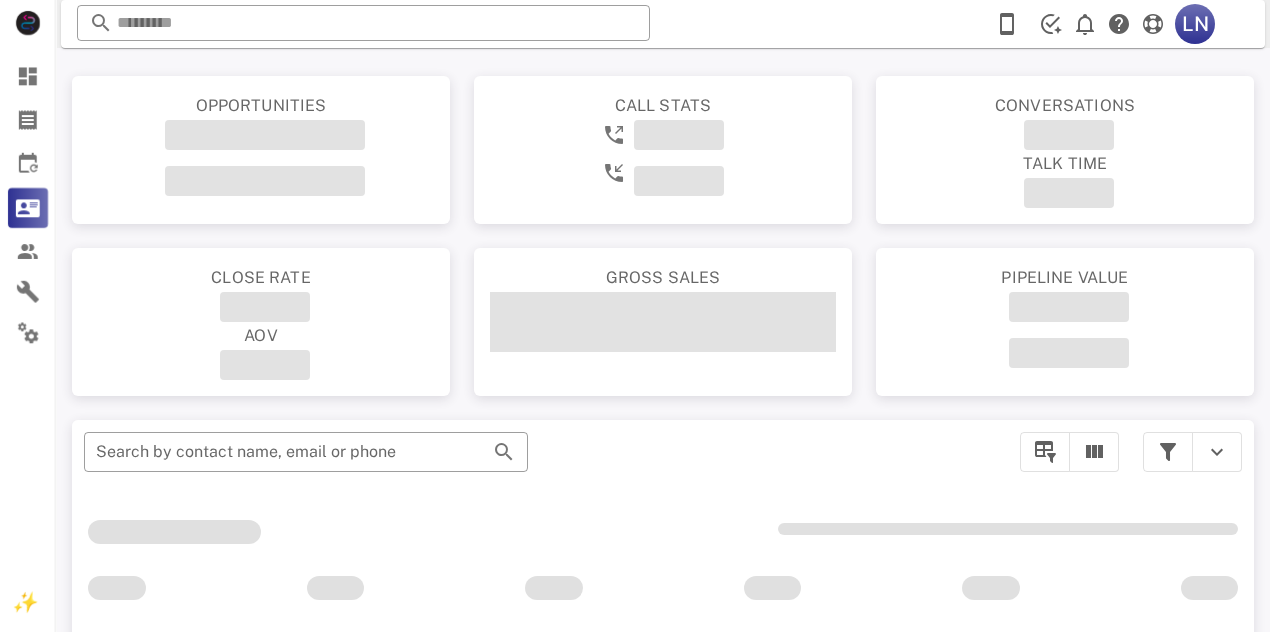 scroll, scrollTop: 356, scrollLeft: 0, axis: vertical 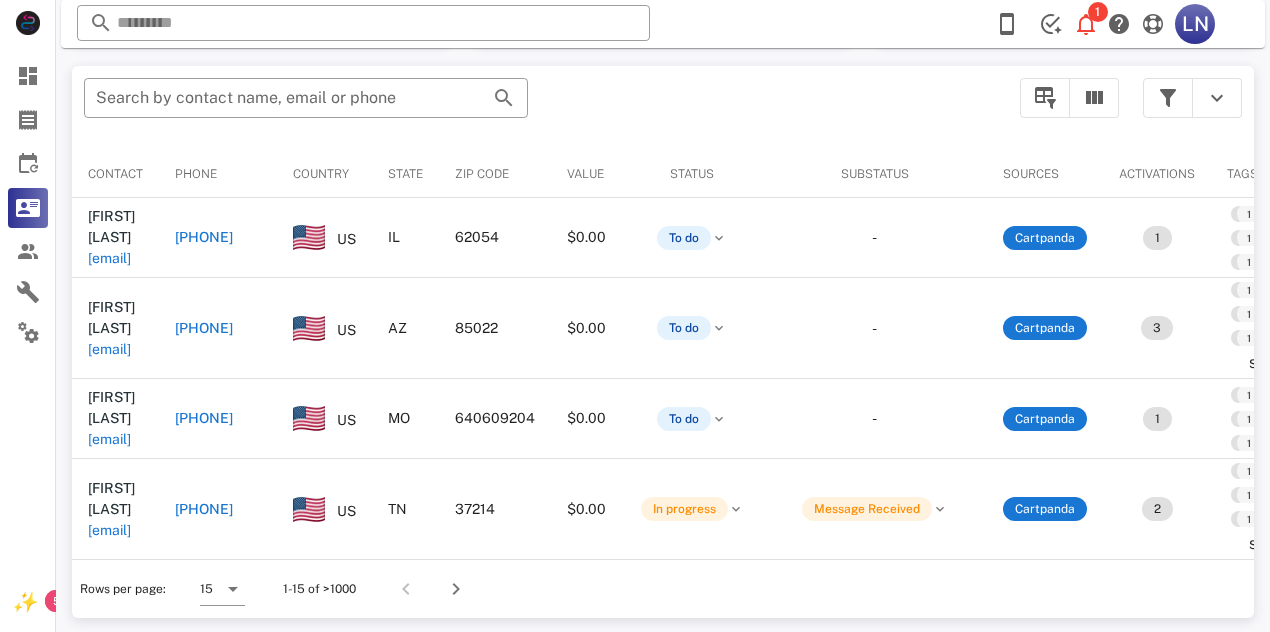 click on "​ Search by contact name, email or phone" at bounding box center (540, 108) 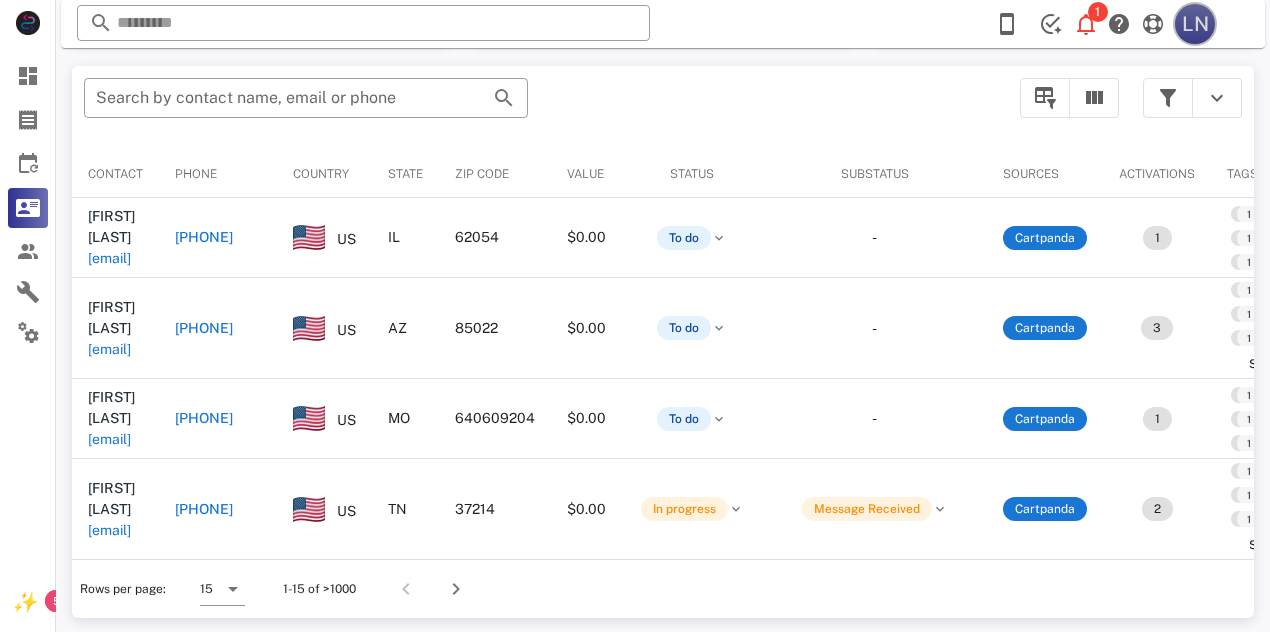 click on "LN" at bounding box center (1195, 24) 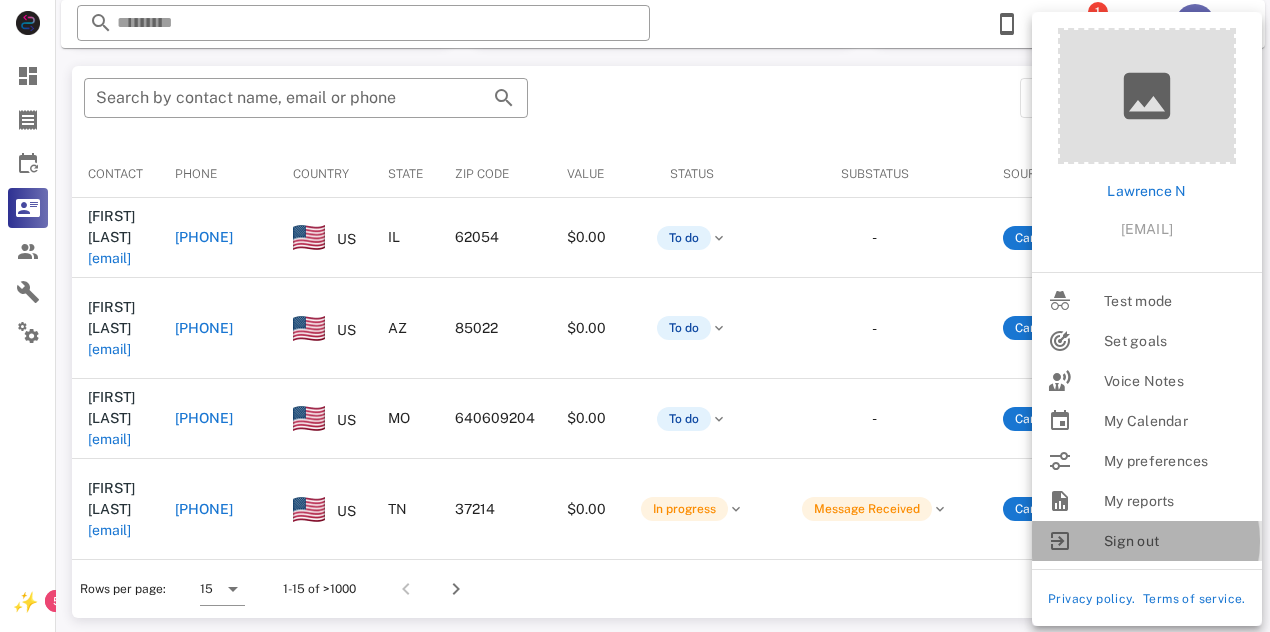 click on "Sign out" at bounding box center (1175, 541) 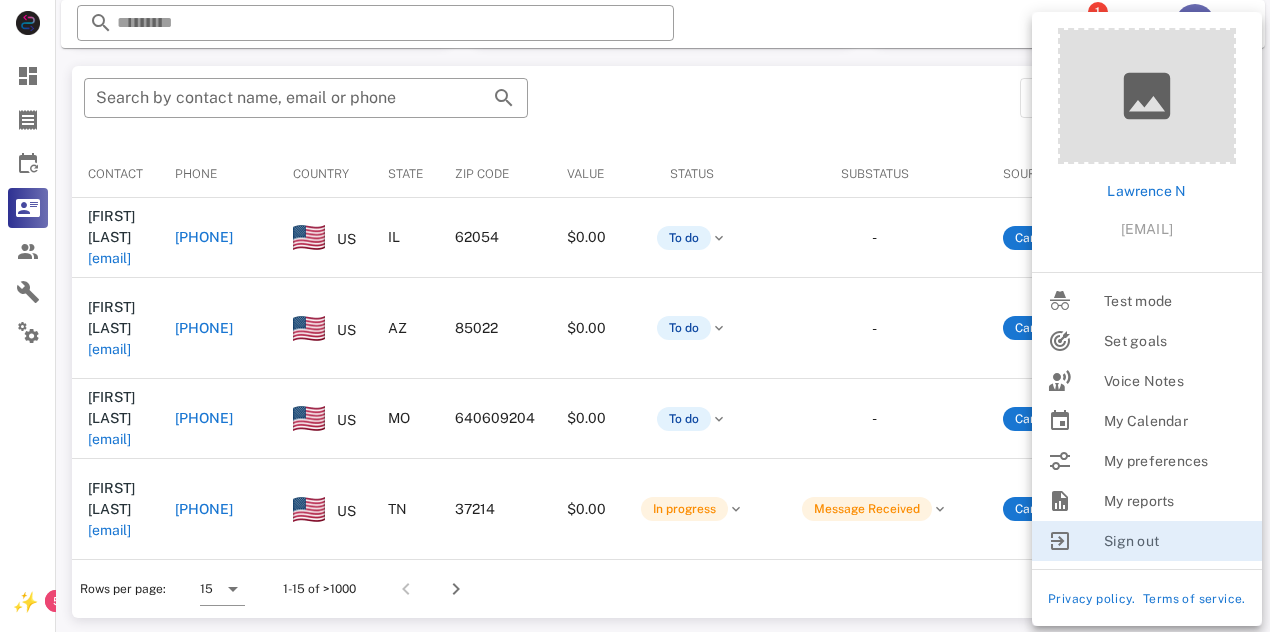 scroll, scrollTop: 0, scrollLeft: 0, axis: both 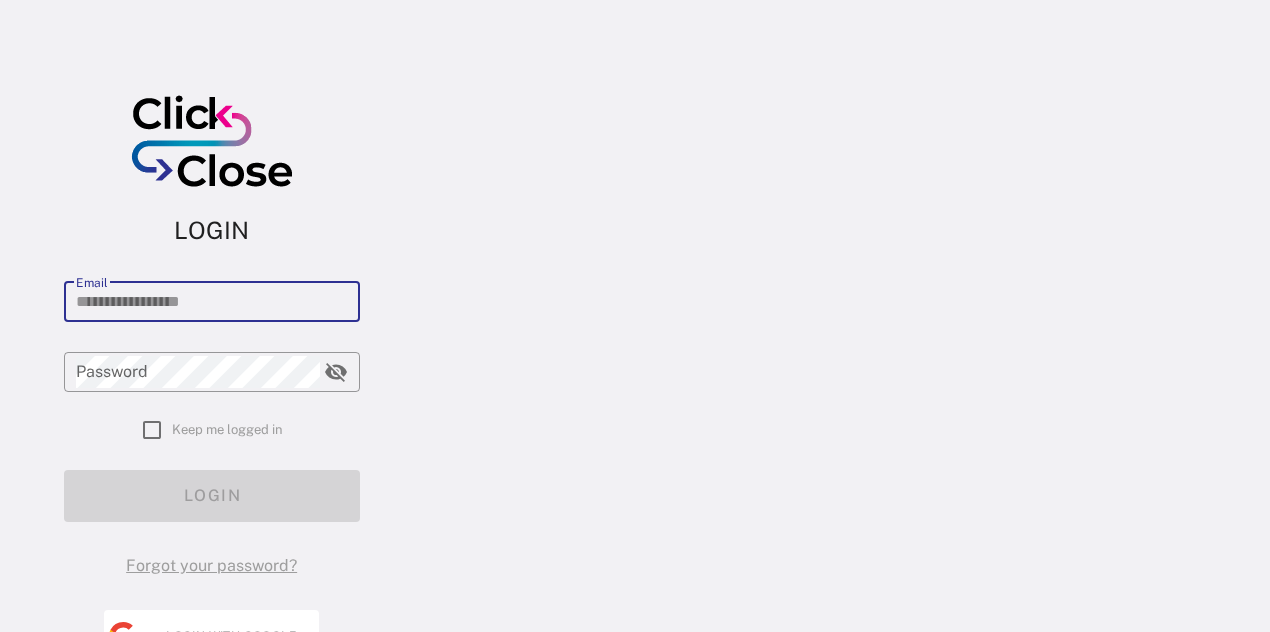 click on "LOGIN  ​ Email ​ Password Keep me logged in LOGIN Forgot your password?  Login with Google" at bounding box center (211, 378) 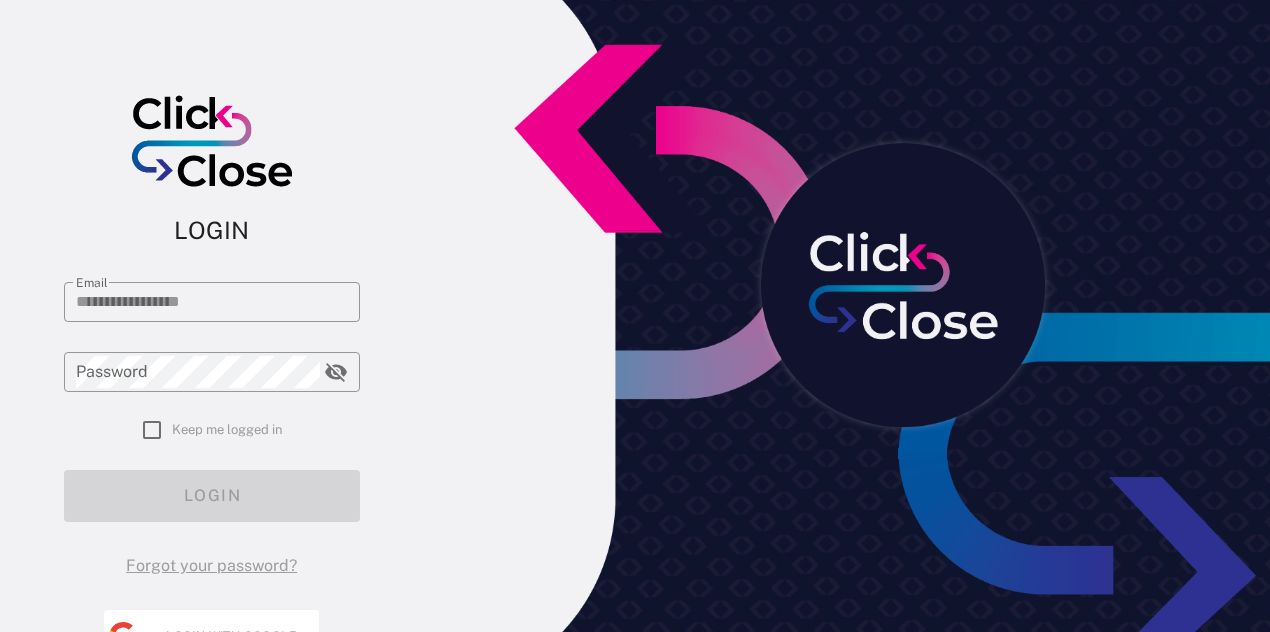 click on "LOGIN  ​ Email ​ Password Keep me logged in LOGIN Forgot your password?  Login with Google" at bounding box center (211, 378) 